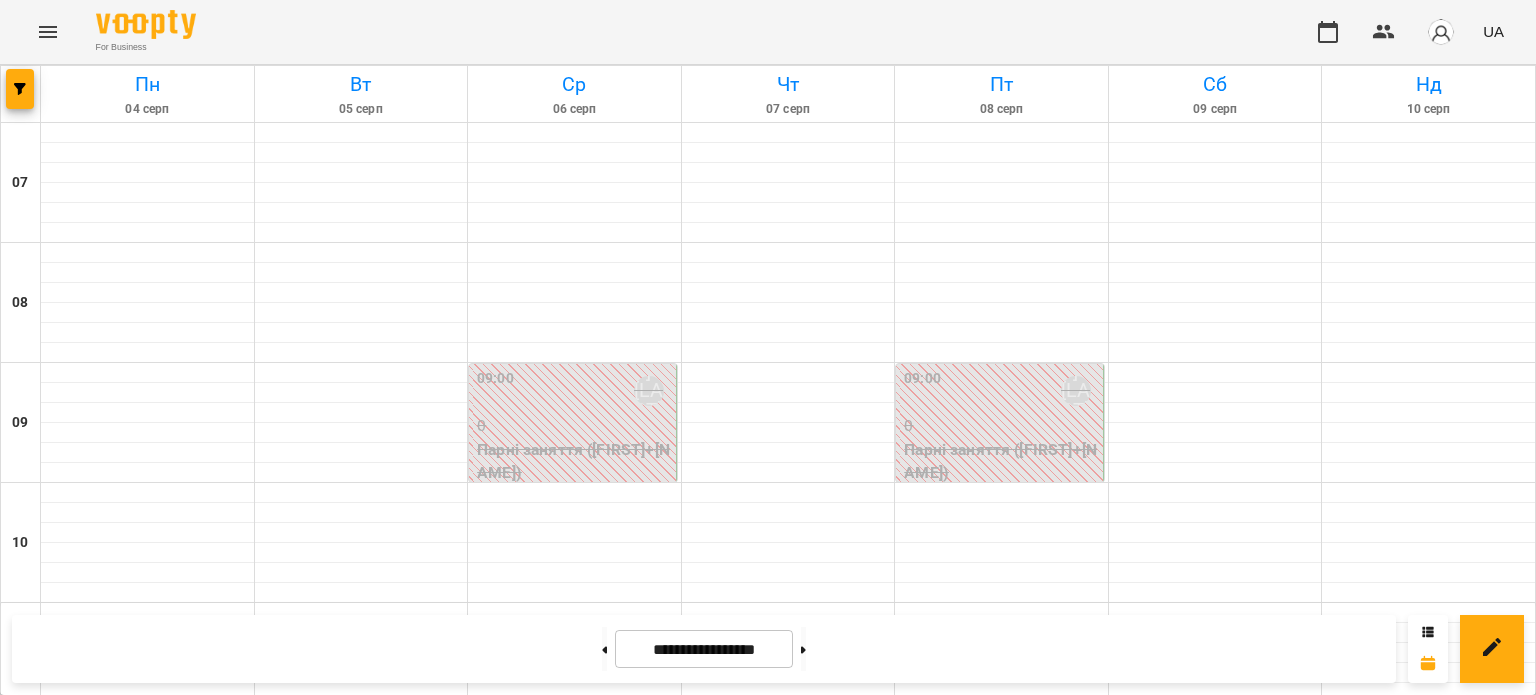 scroll, scrollTop: 0, scrollLeft: 0, axis: both 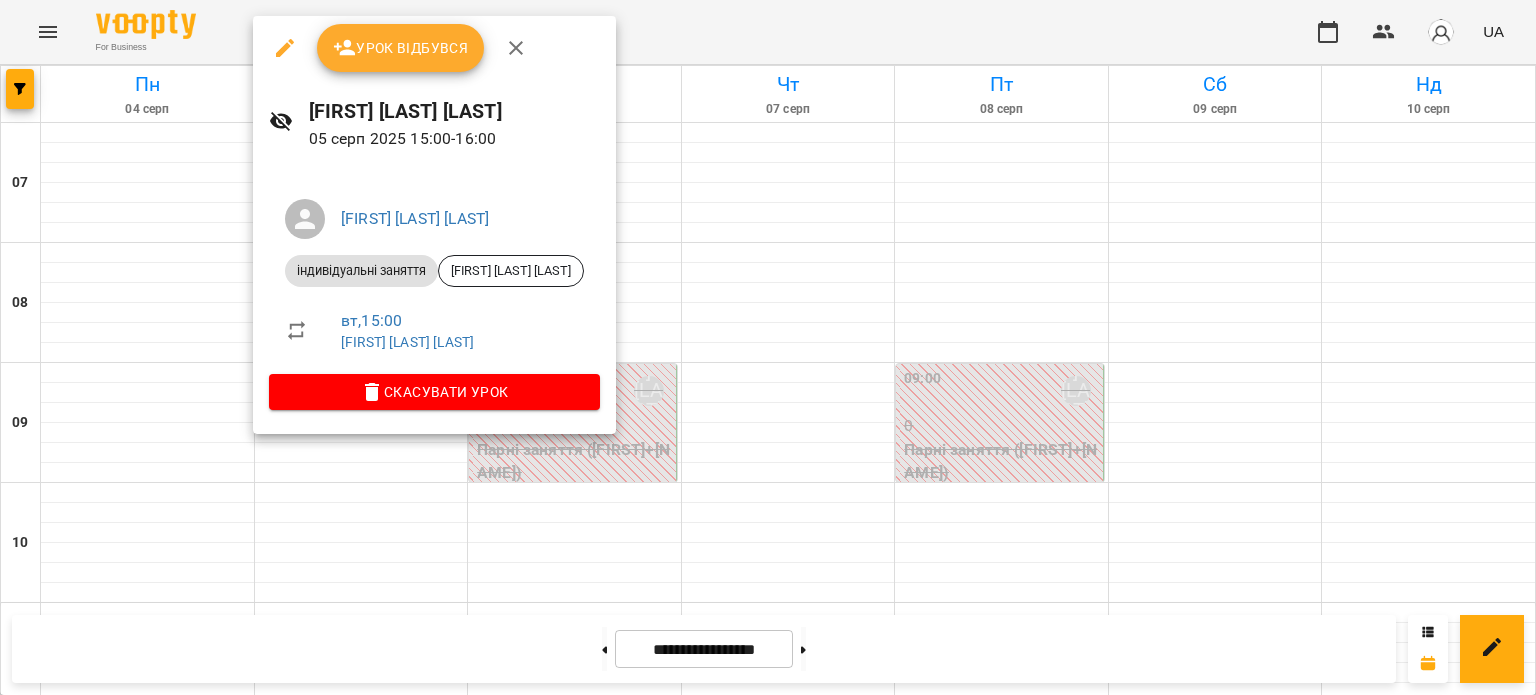 click on "Урок відбувся" at bounding box center (401, 48) 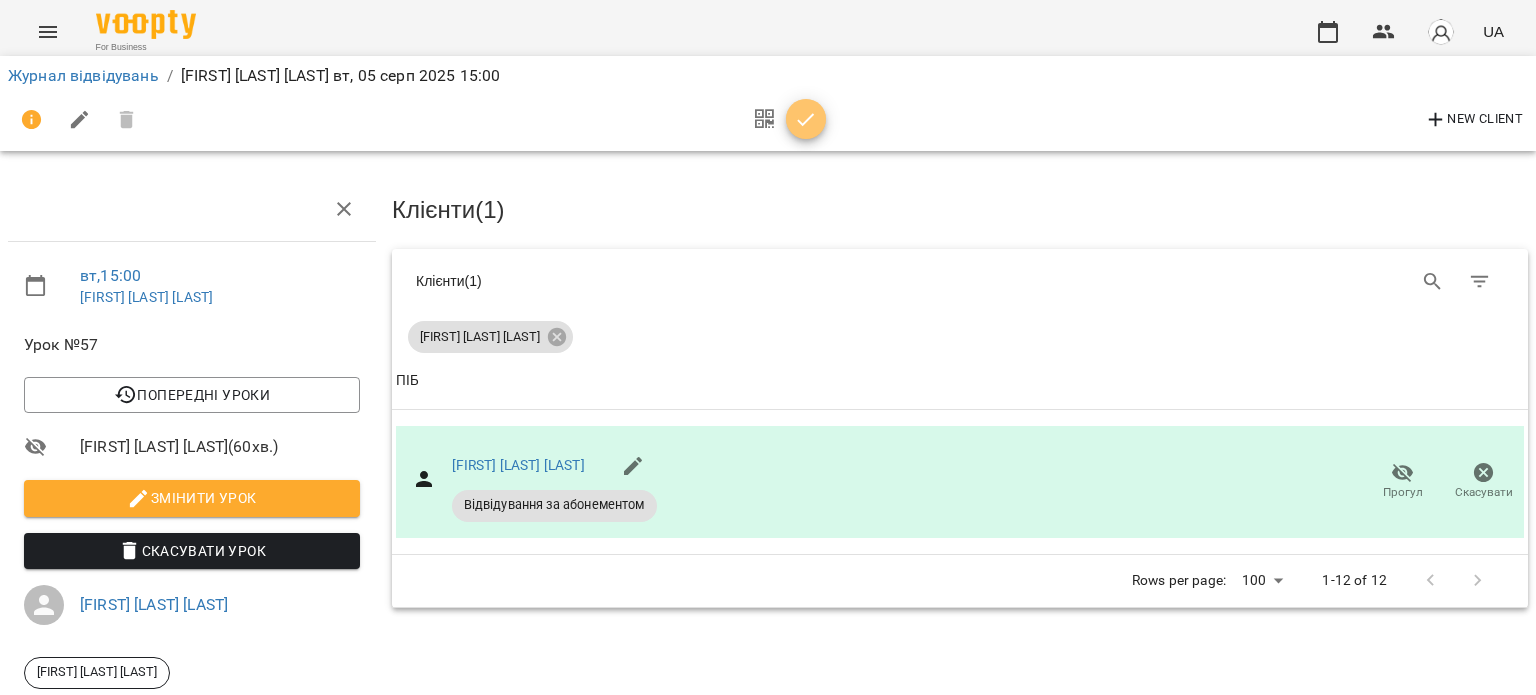 click at bounding box center (806, 120) 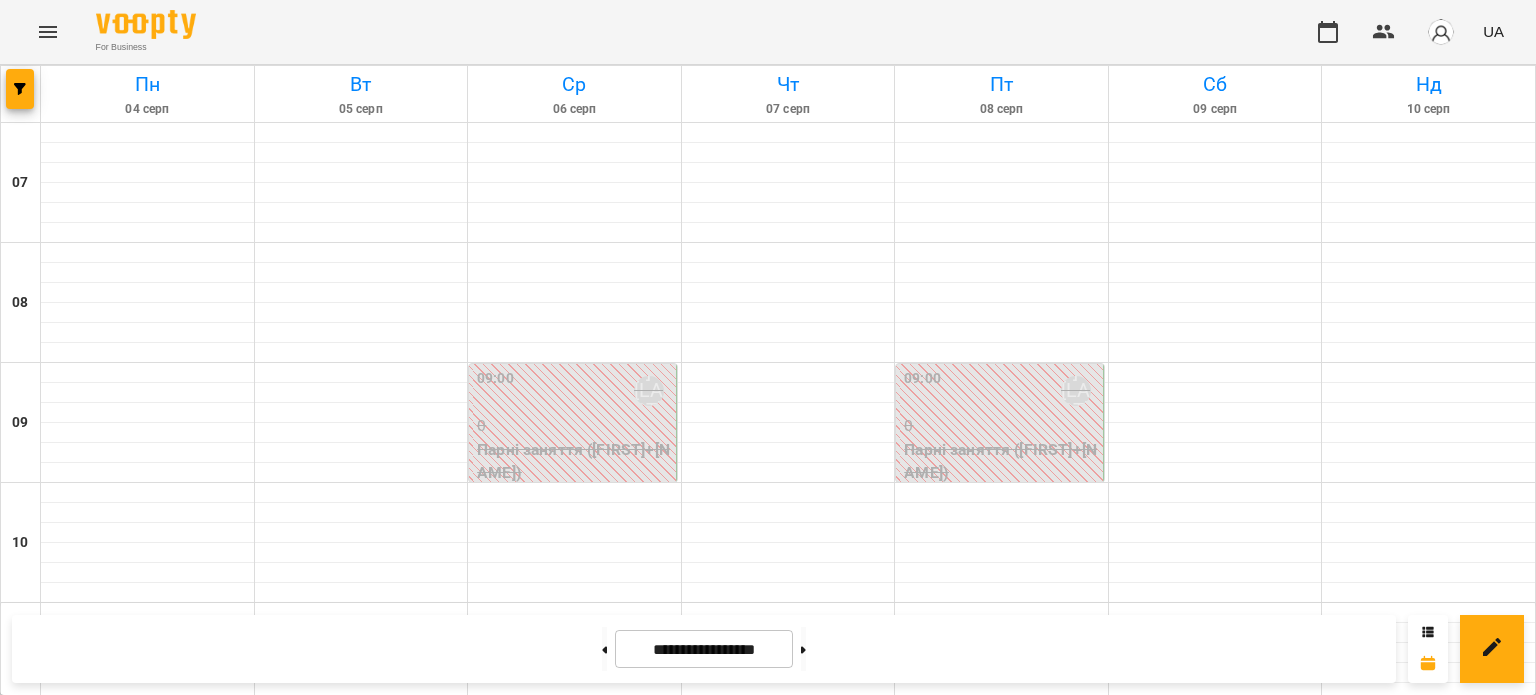 scroll, scrollTop: 800, scrollLeft: 0, axis: vertical 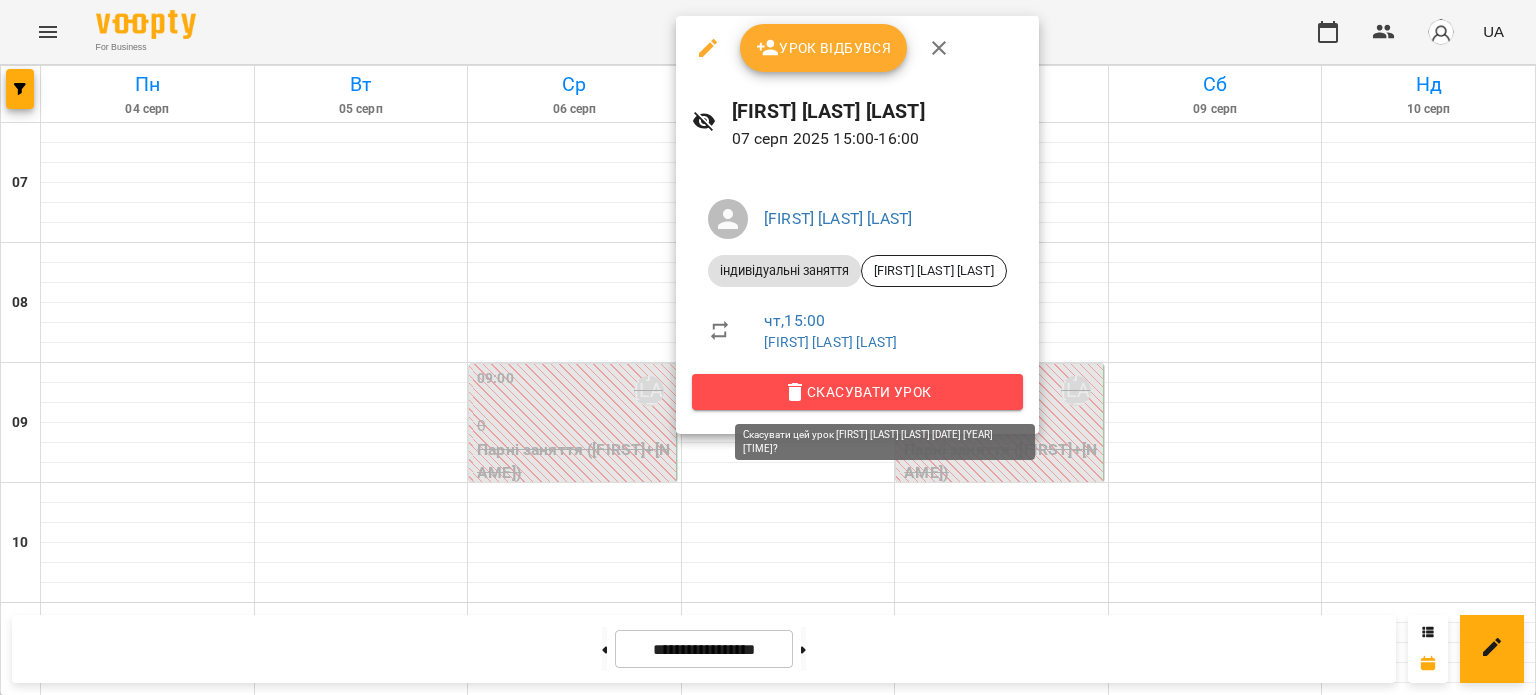 click on "Скасувати Урок" at bounding box center [857, 392] 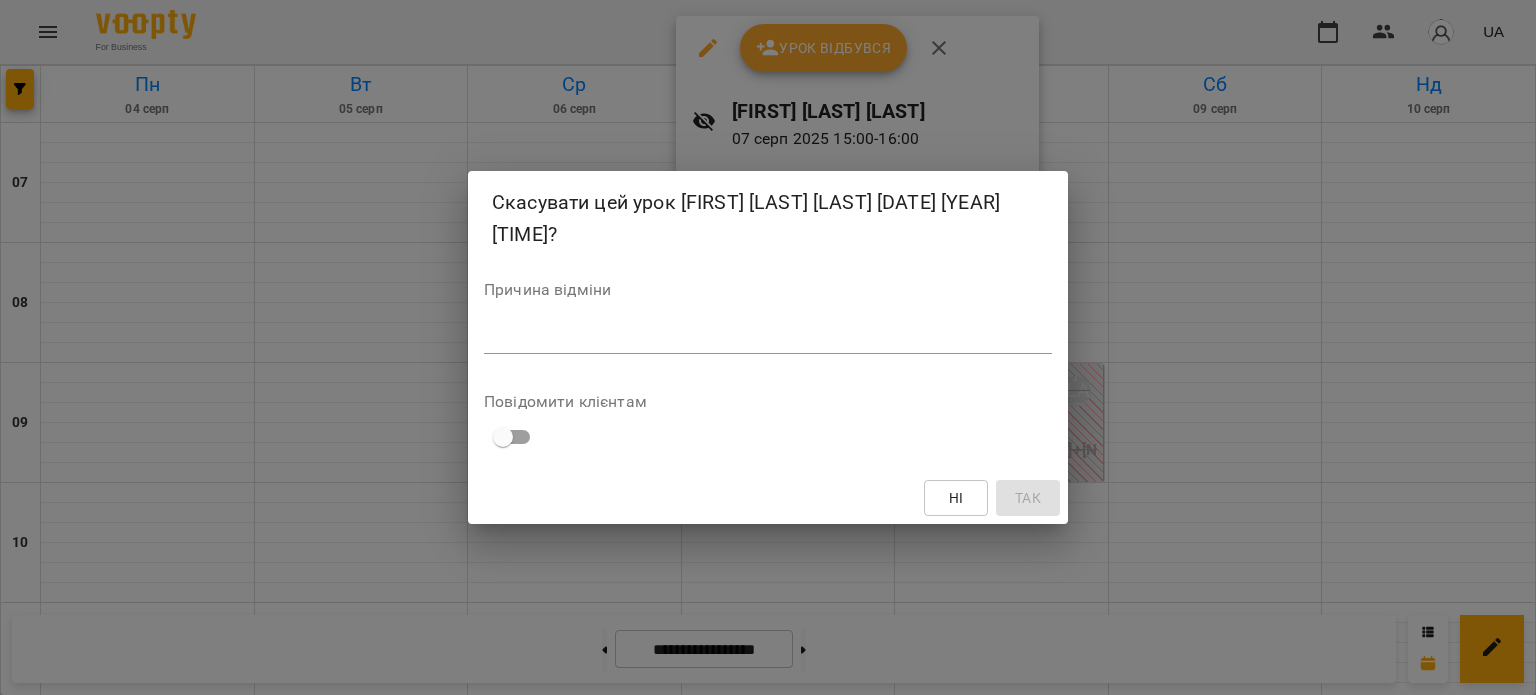 click at bounding box center (768, 337) 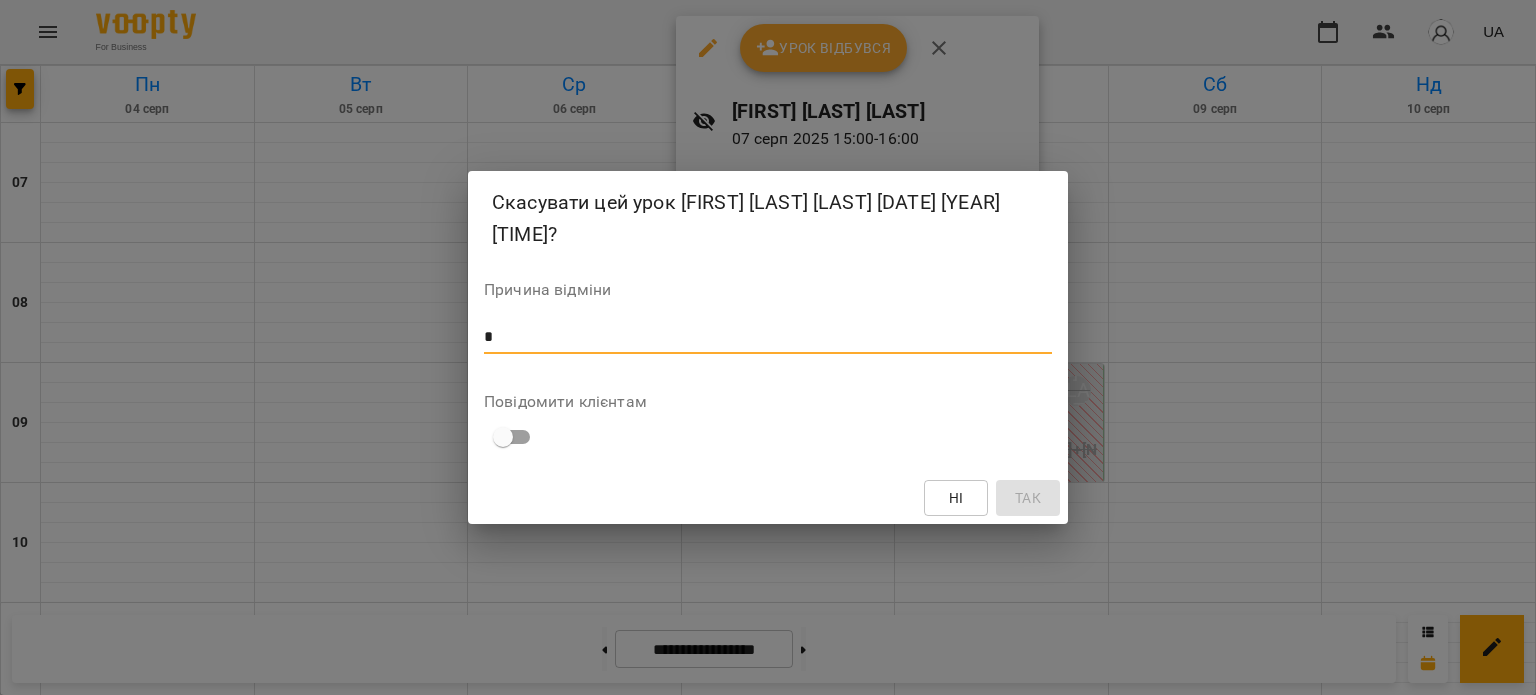 click on "*" at bounding box center (768, 337) 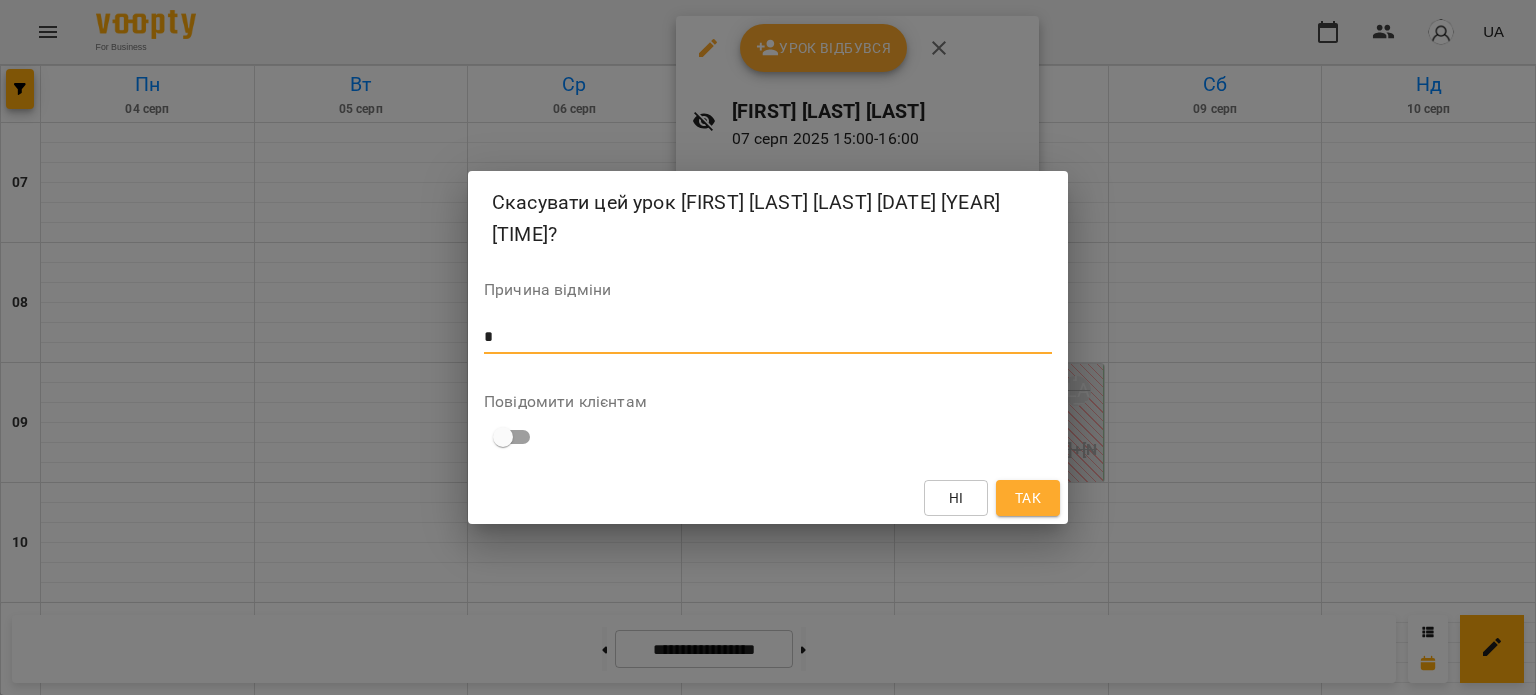 type on "*" 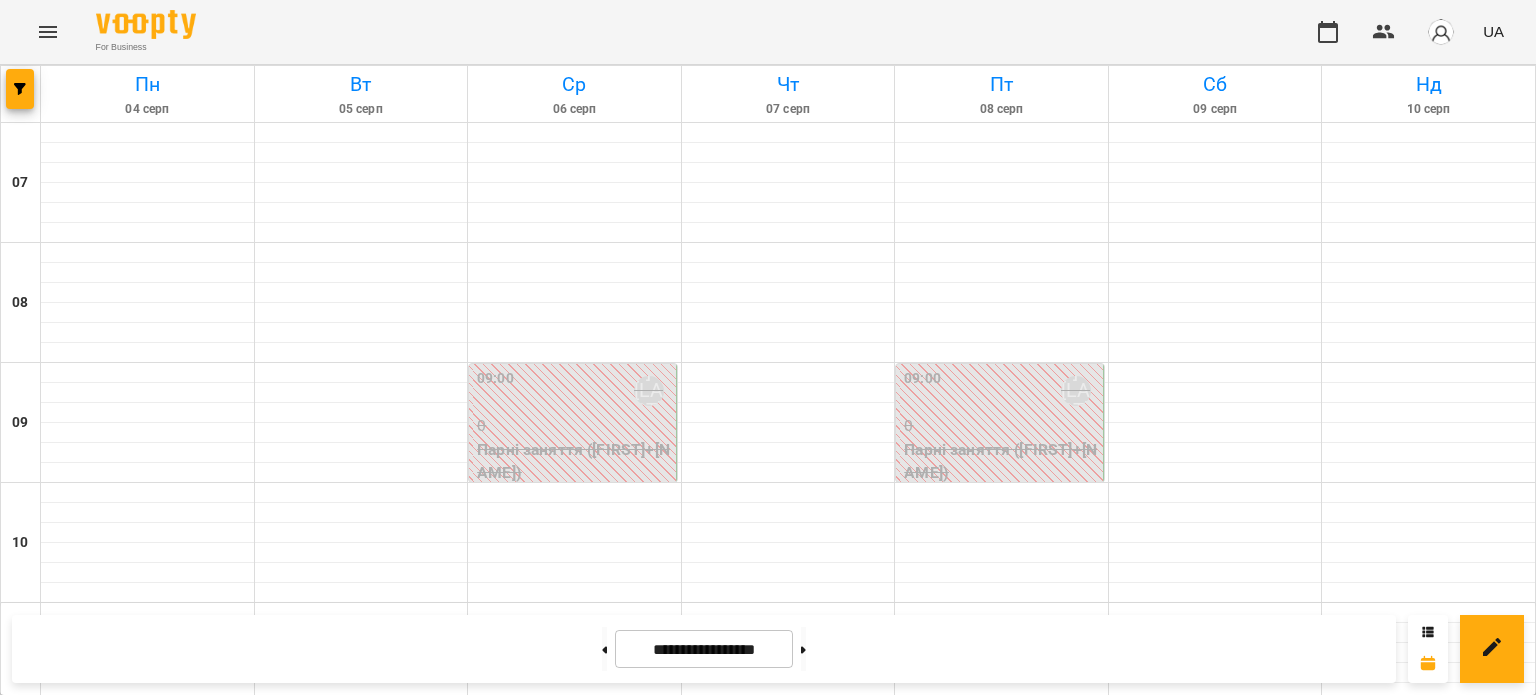 scroll, scrollTop: 800, scrollLeft: 0, axis: vertical 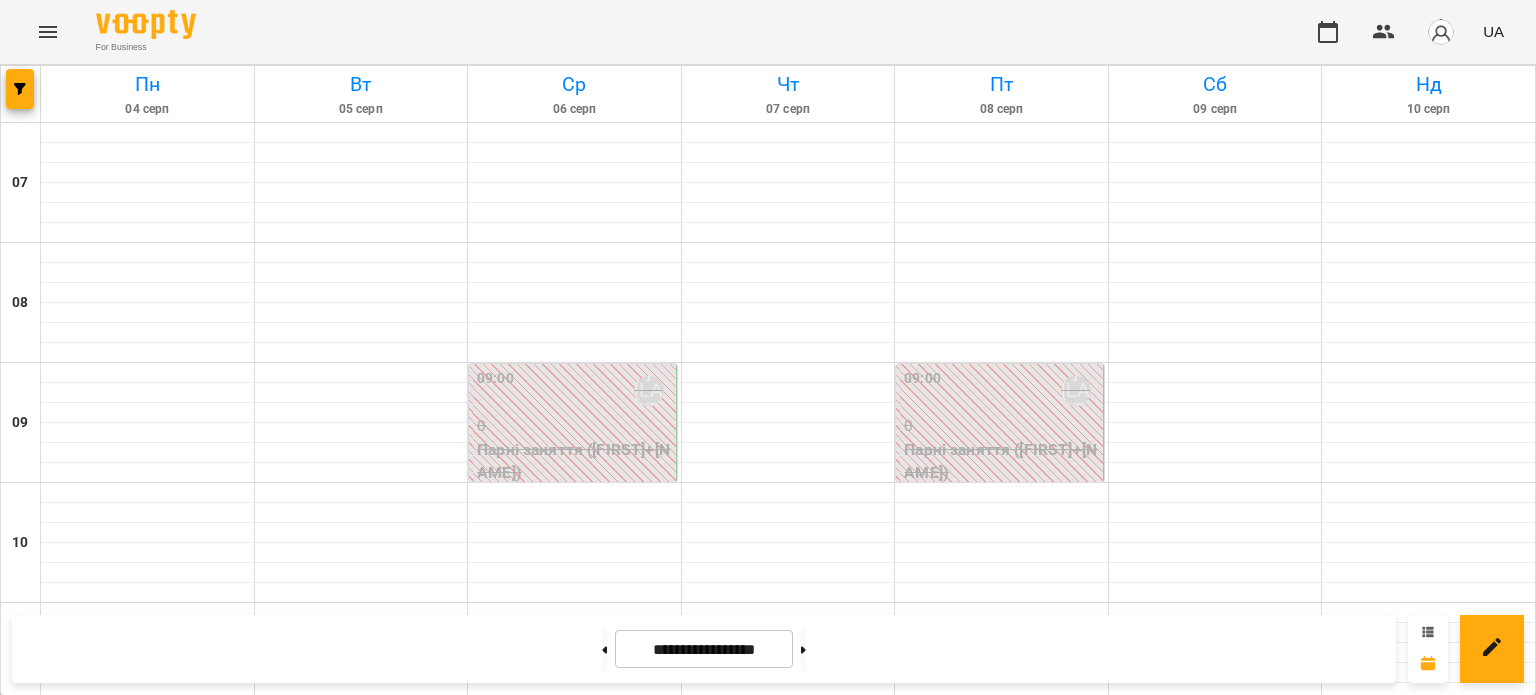 click 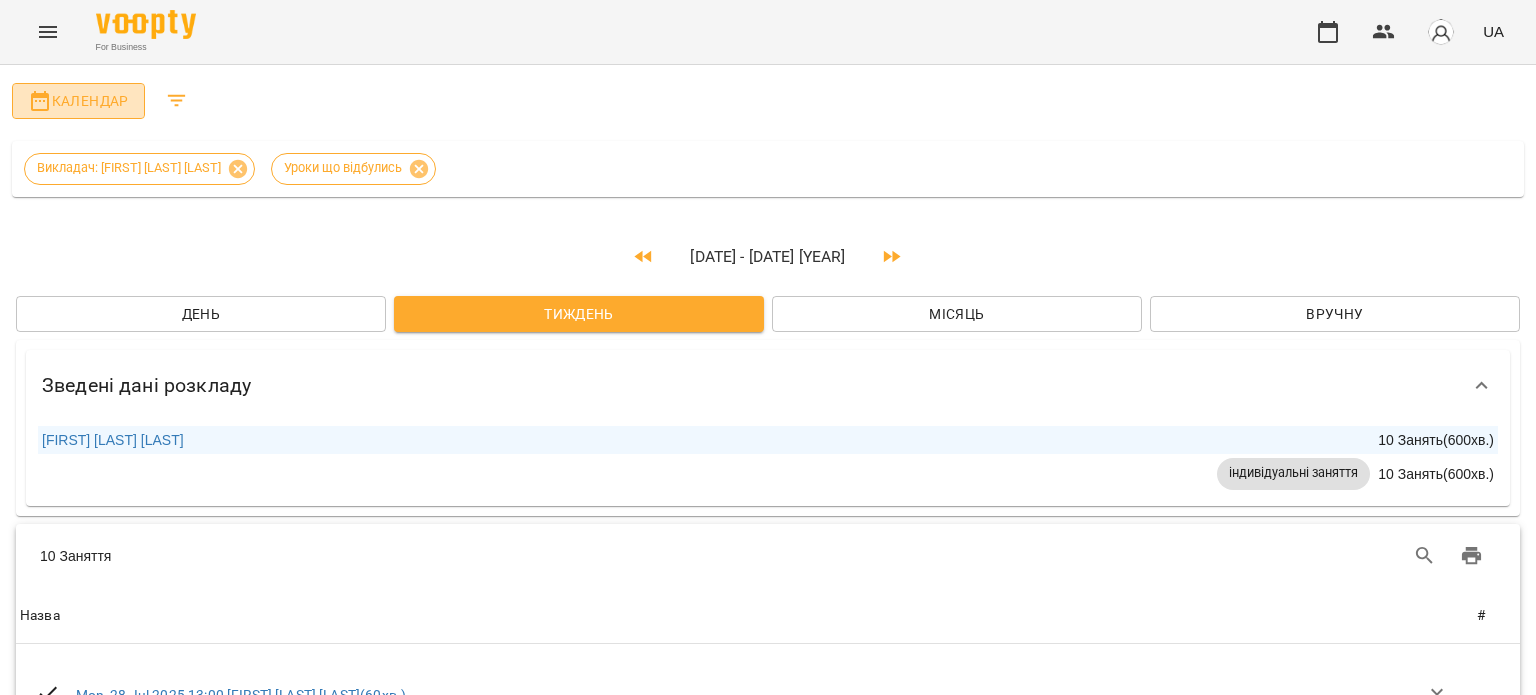 click on "Календар" at bounding box center [78, 101] 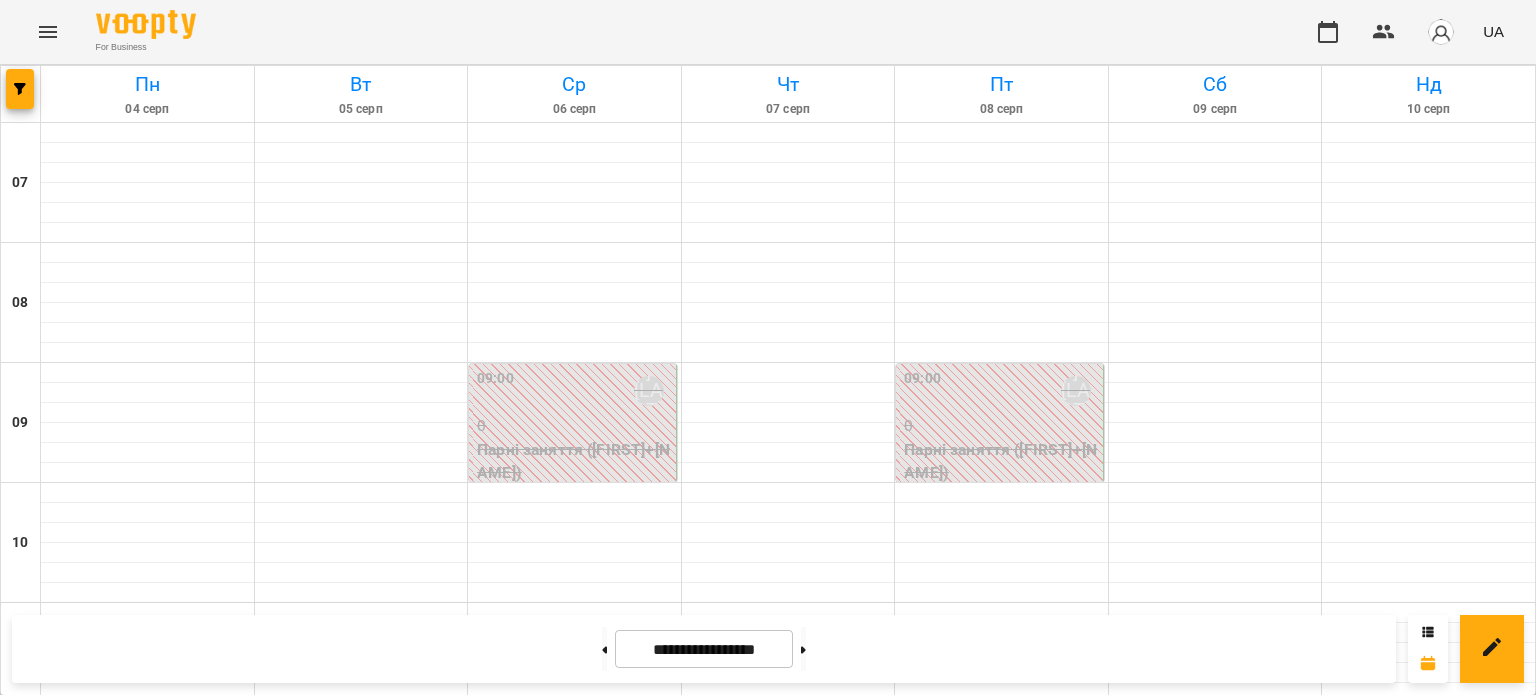 scroll, scrollTop: 1400, scrollLeft: 0, axis: vertical 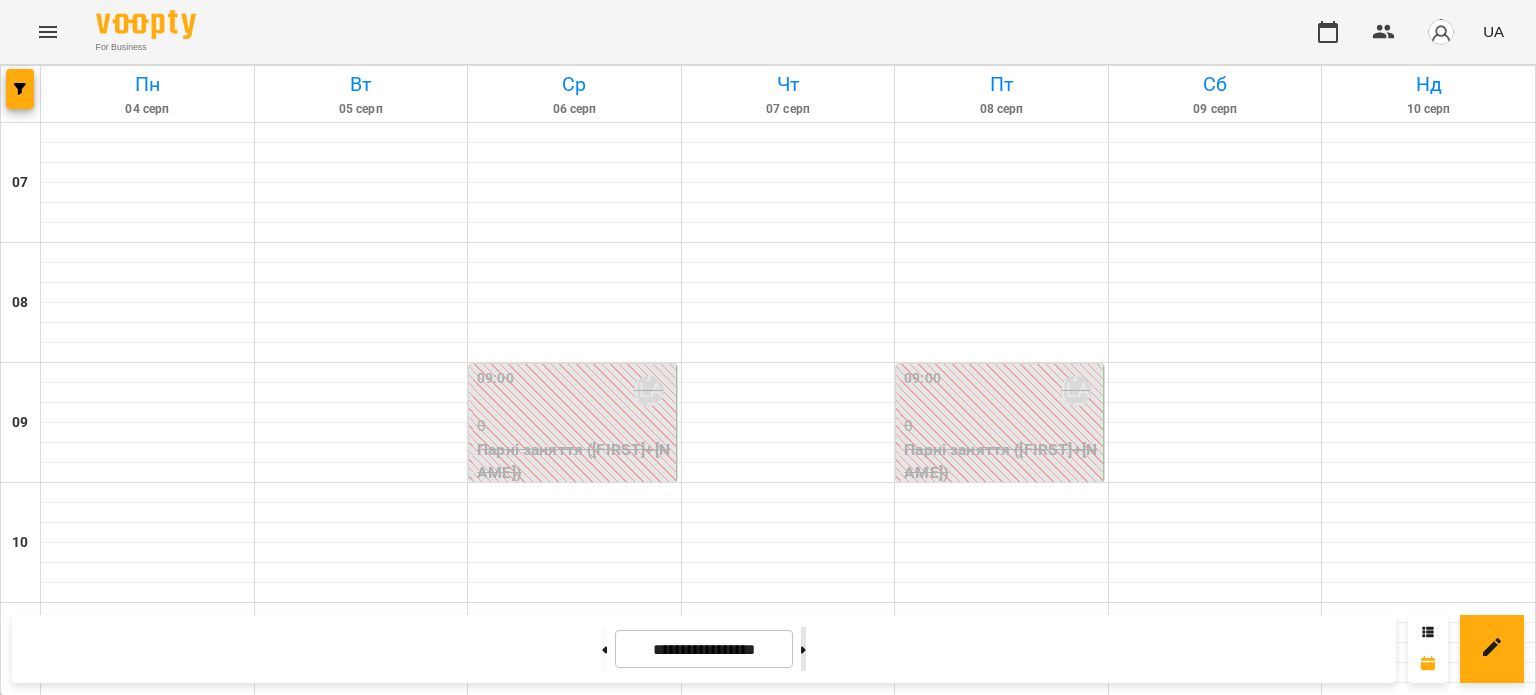 click 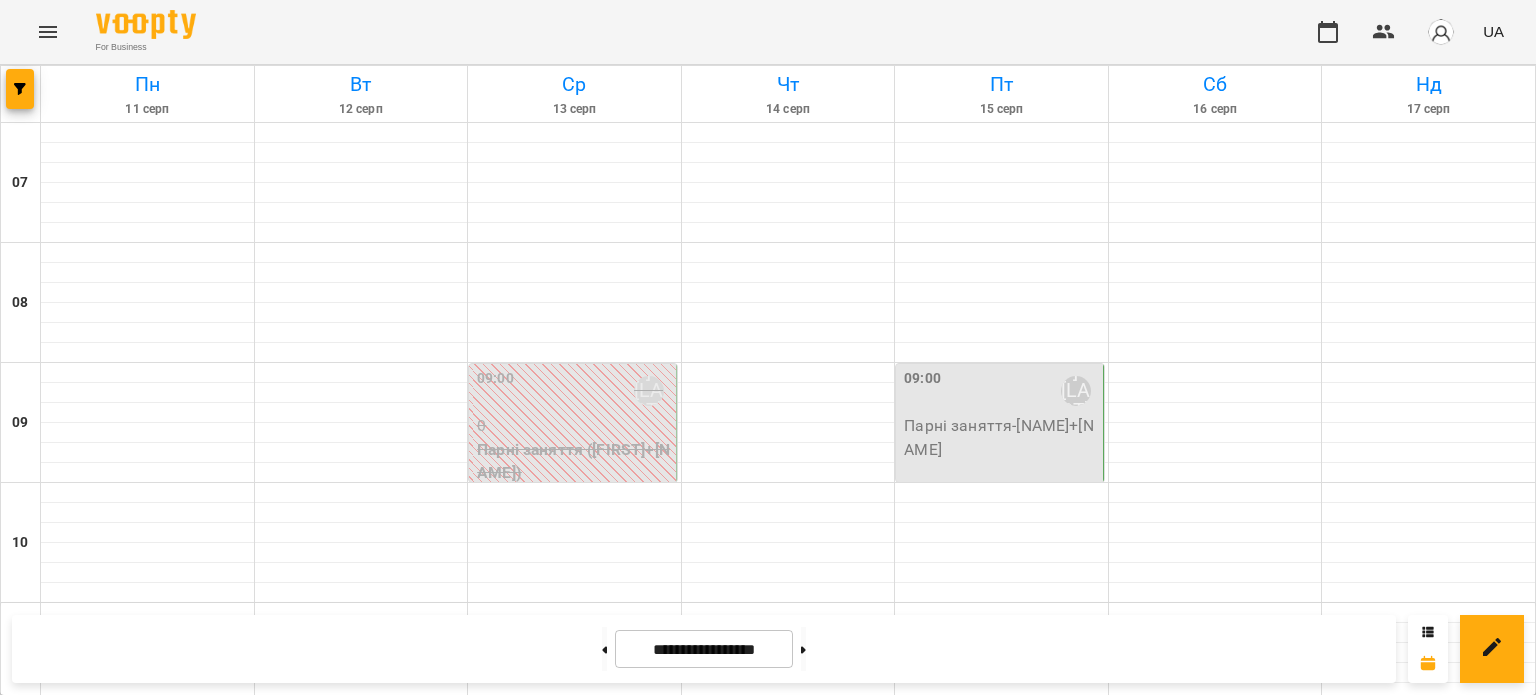 scroll, scrollTop: 900, scrollLeft: 0, axis: vertical 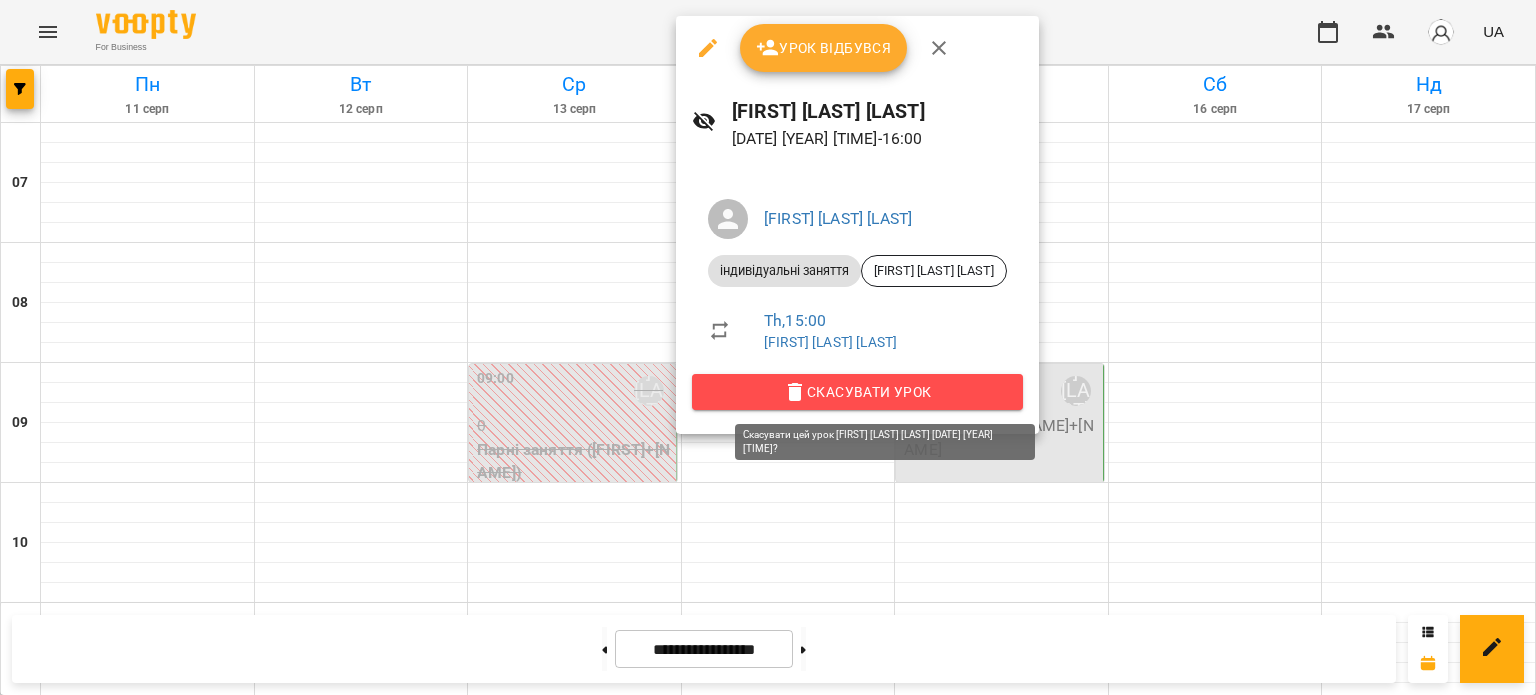 click on "Скасувати Урок" at bounding box center (857, 392) 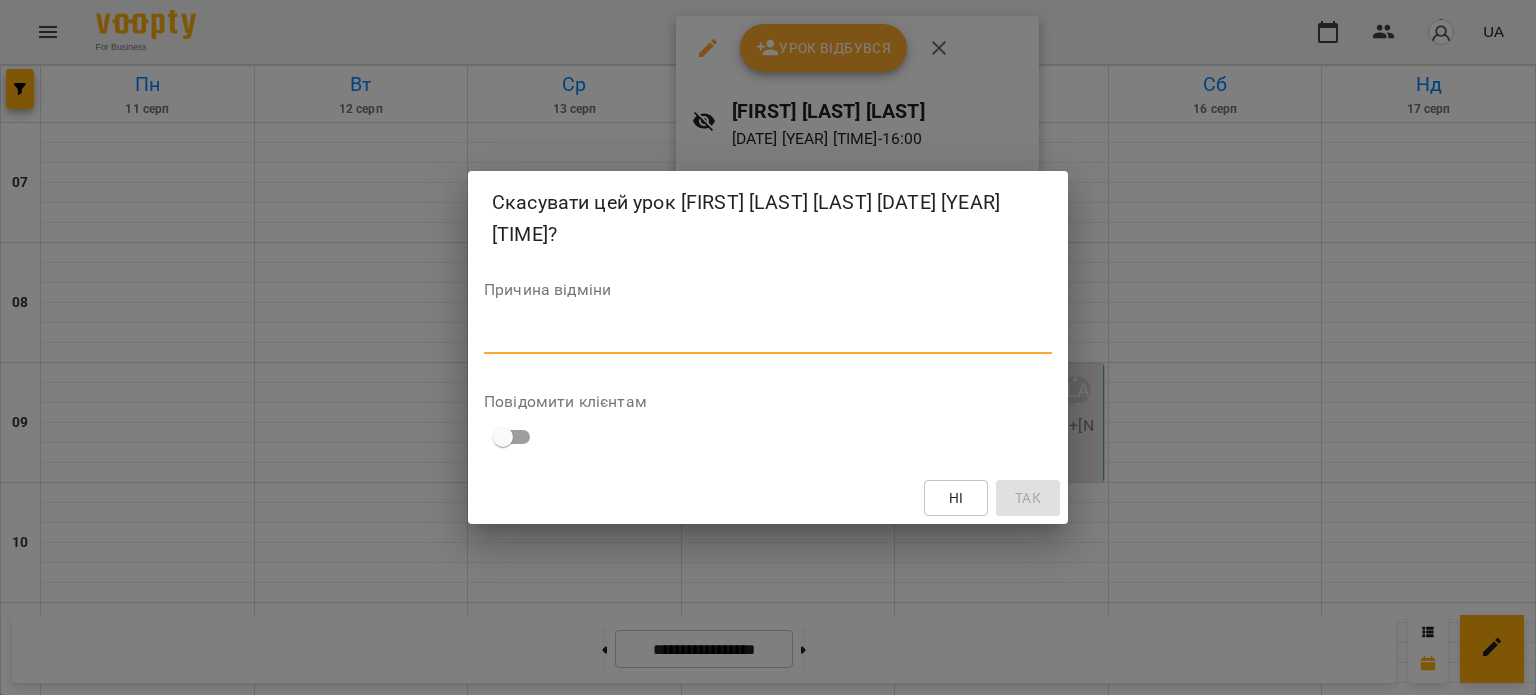 click at bounding box center (768, 337) 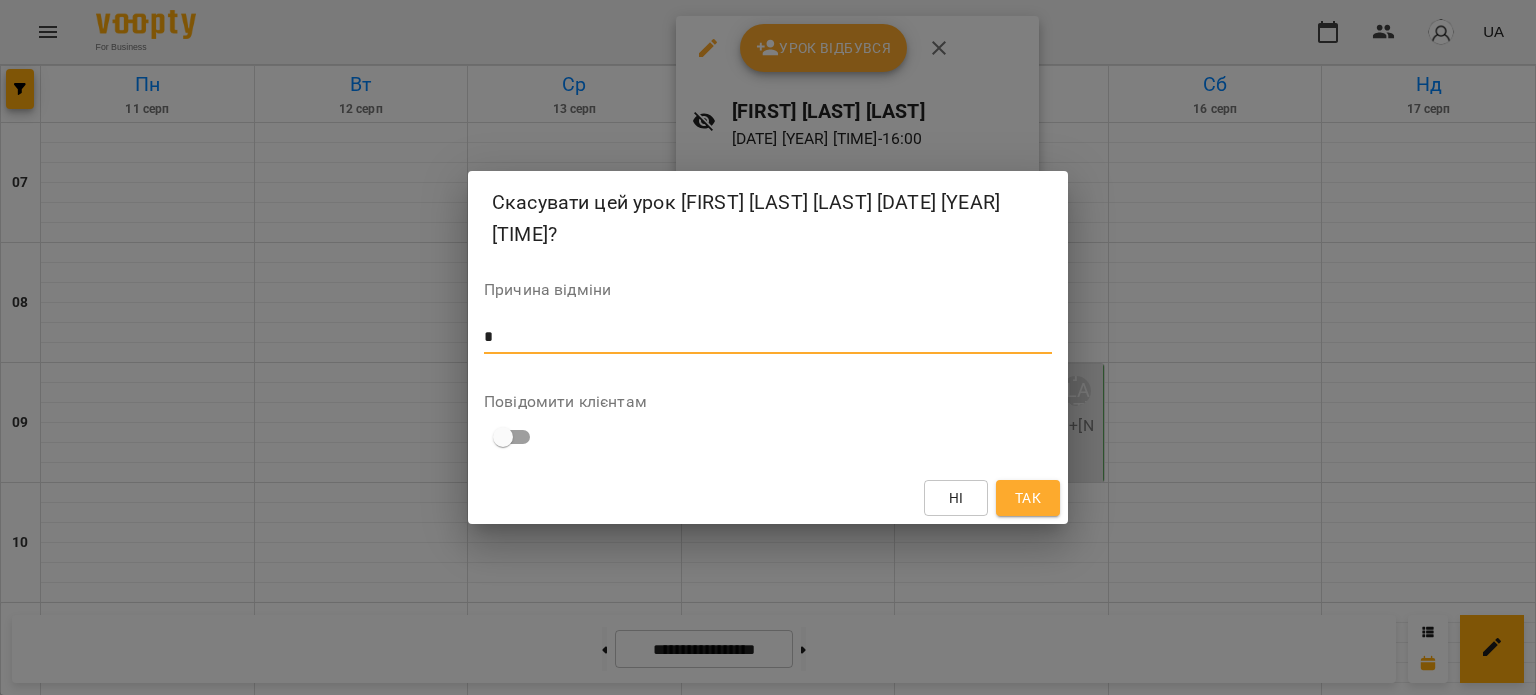 type on "*" 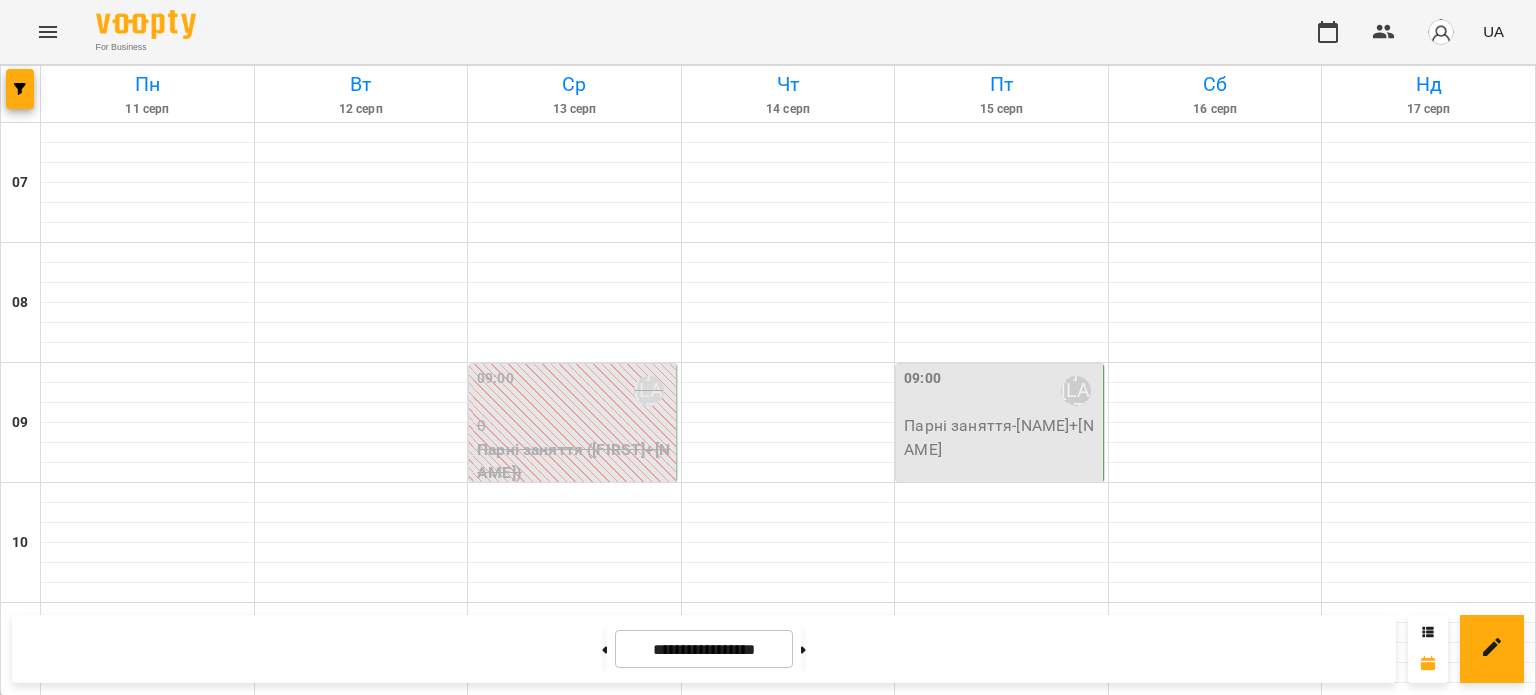 scroll, scrollTop: 1300, scrollLeft: 0, axis: vertical 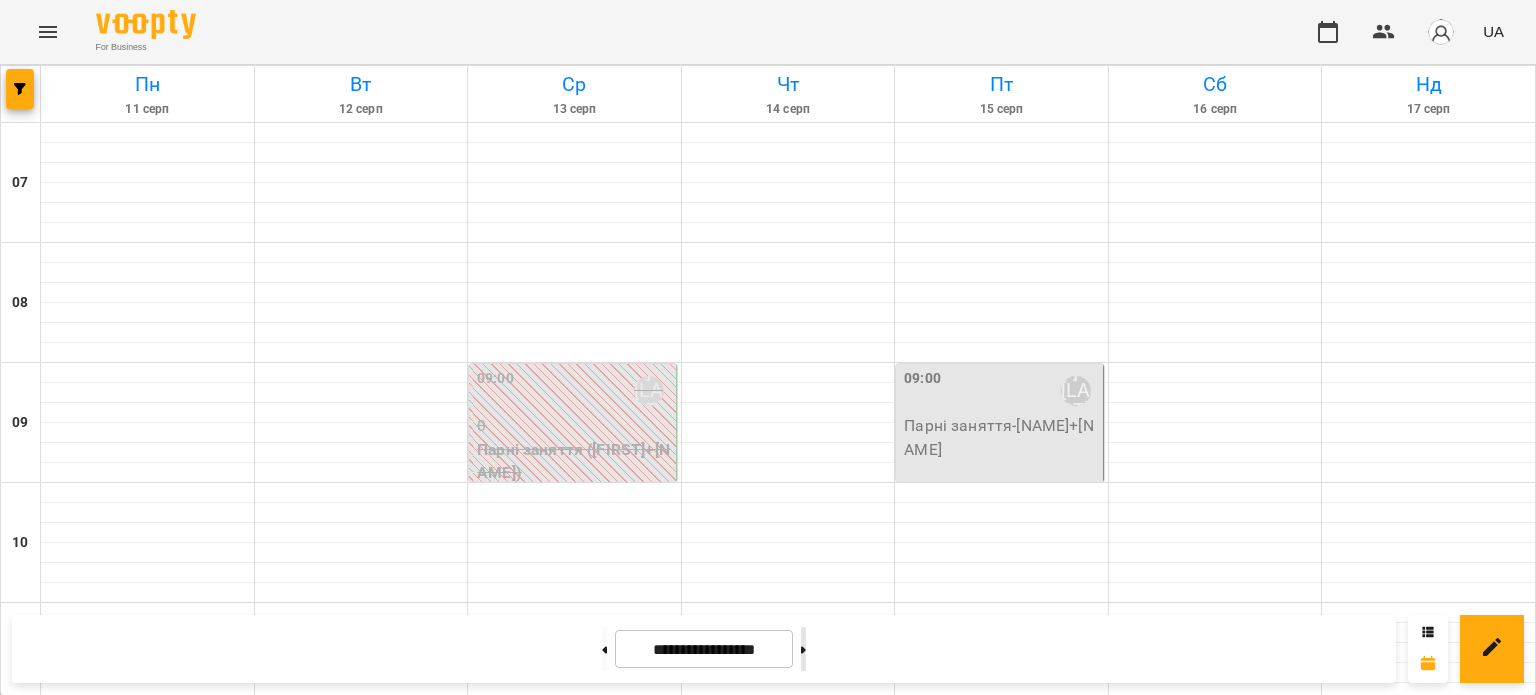 click at bounding box center [803, 649] 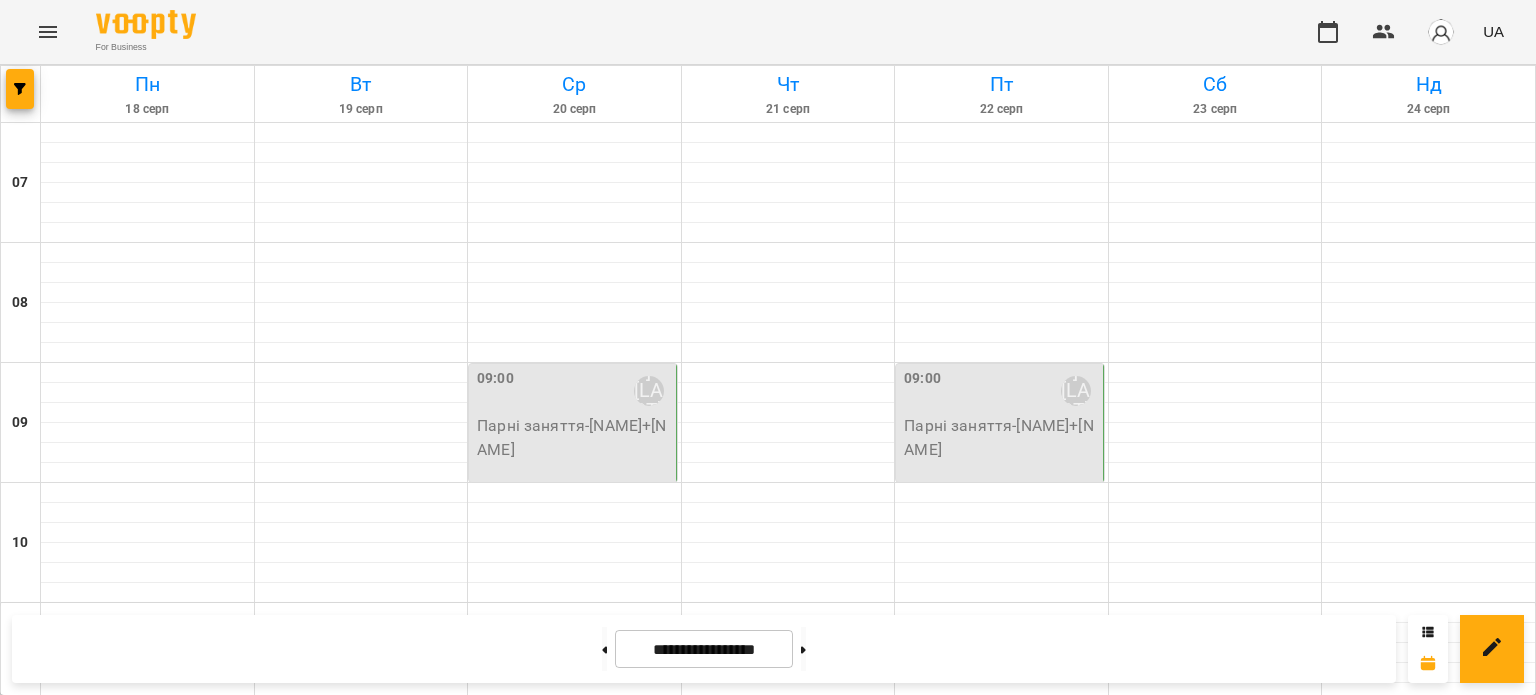 scroll, scrollTop: 700, scrollLeft: 0, axis: vertical 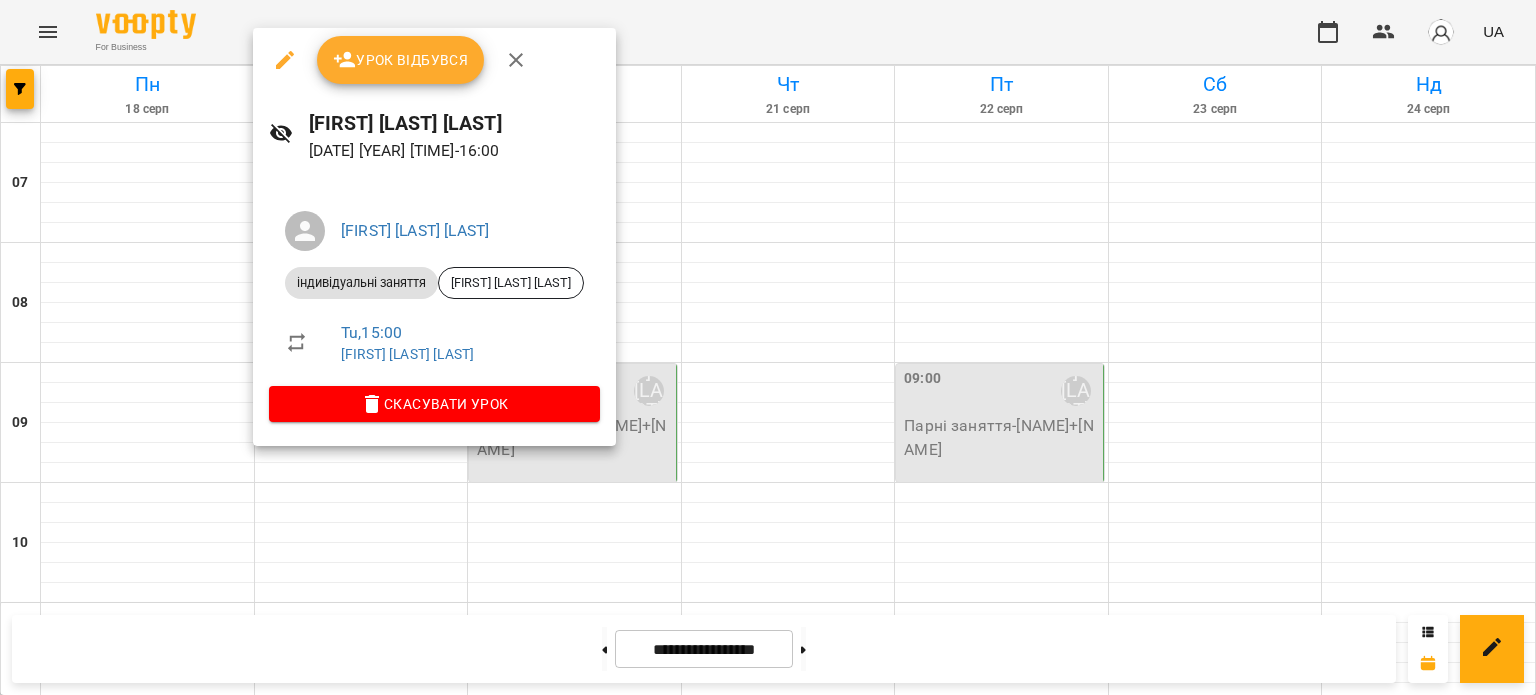 click on "Скасувати Урок" at bounding box center [434, 404] 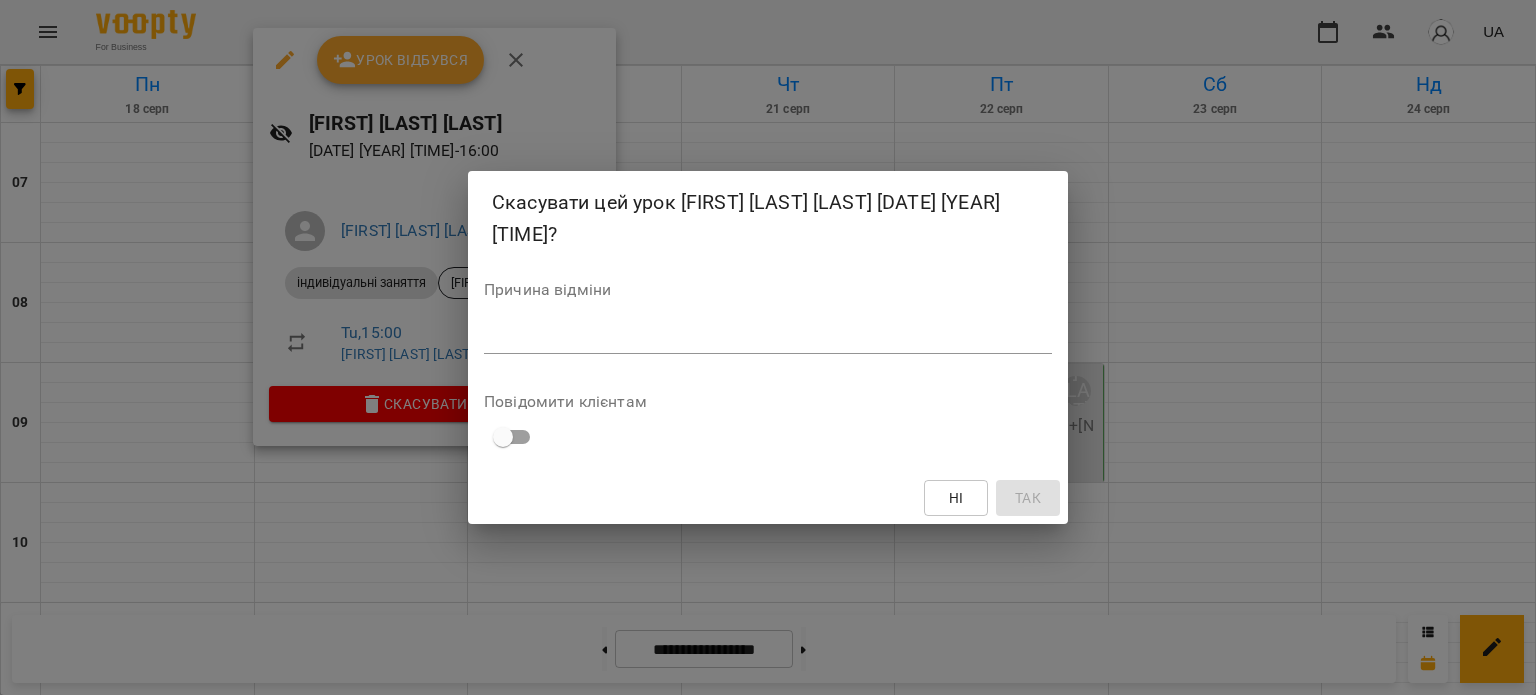 click on "*" at bounding box center [768, 338] 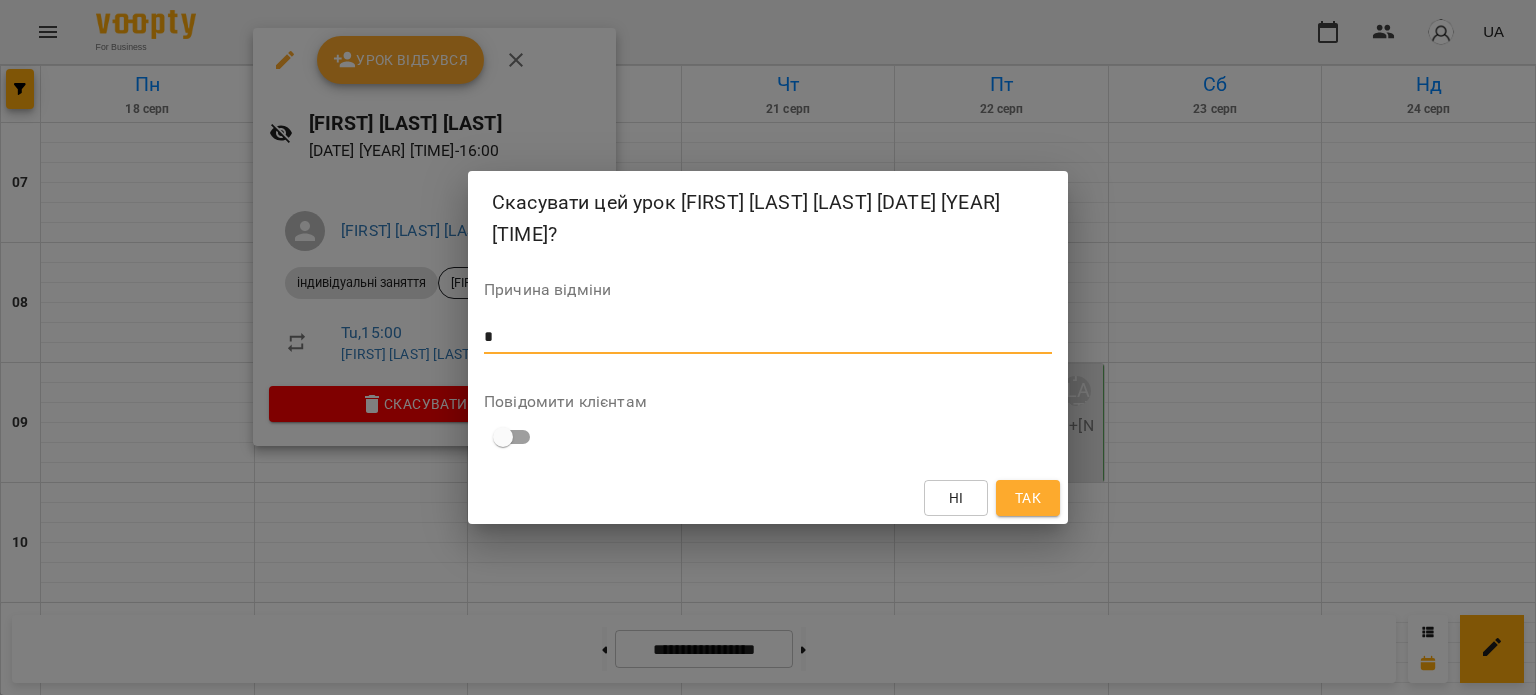 type on "*" 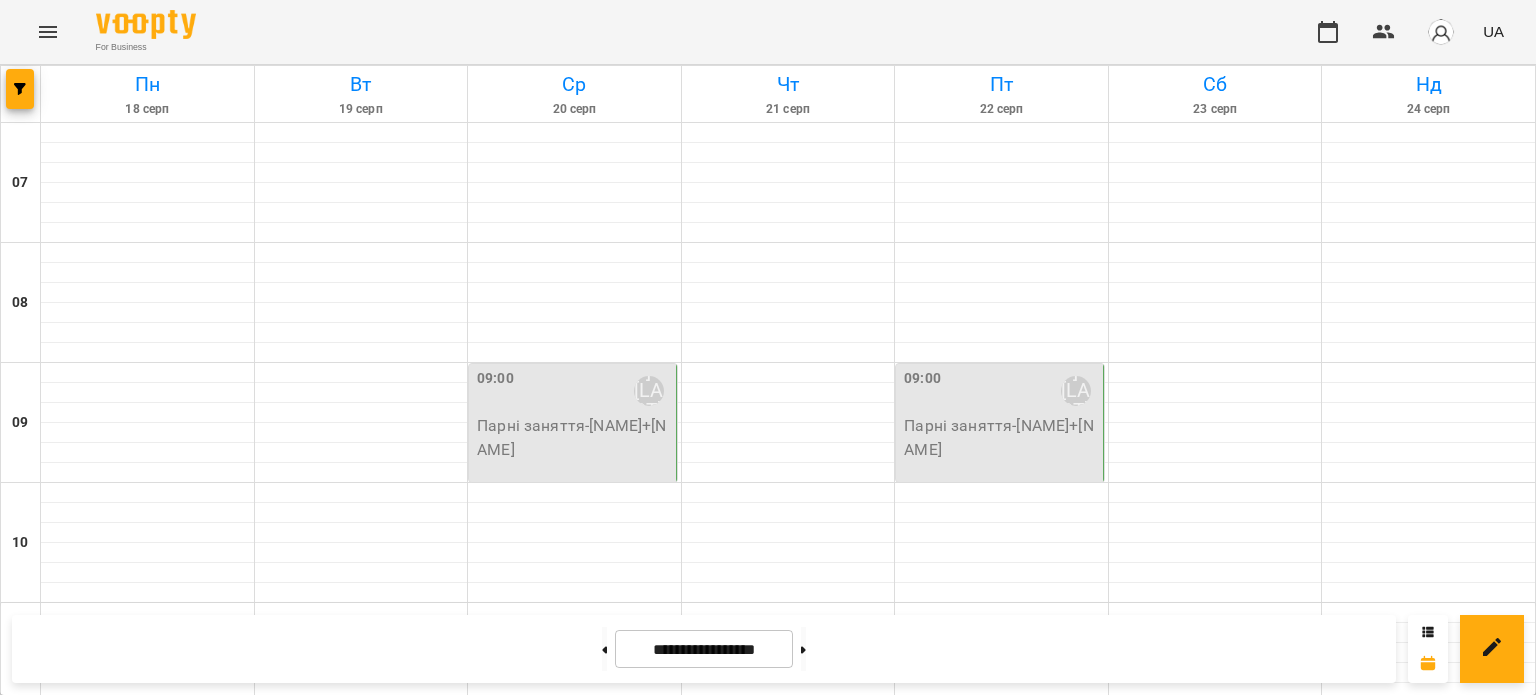 click on "індивідуальні заняття  - [FIRST] [LAST] [LAST]" at bounding box center [788, 1157] 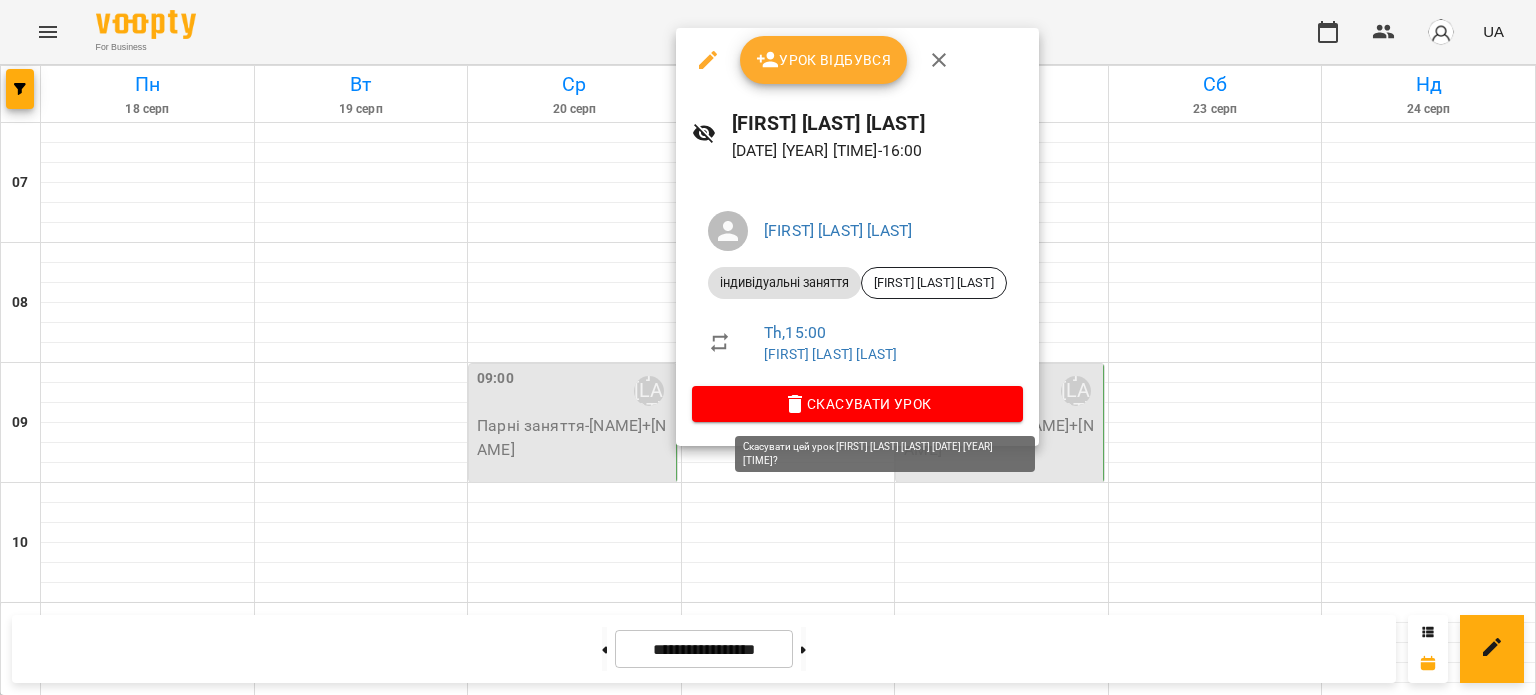 click on "Скасувати Урок" at bounding box center (857, 404) 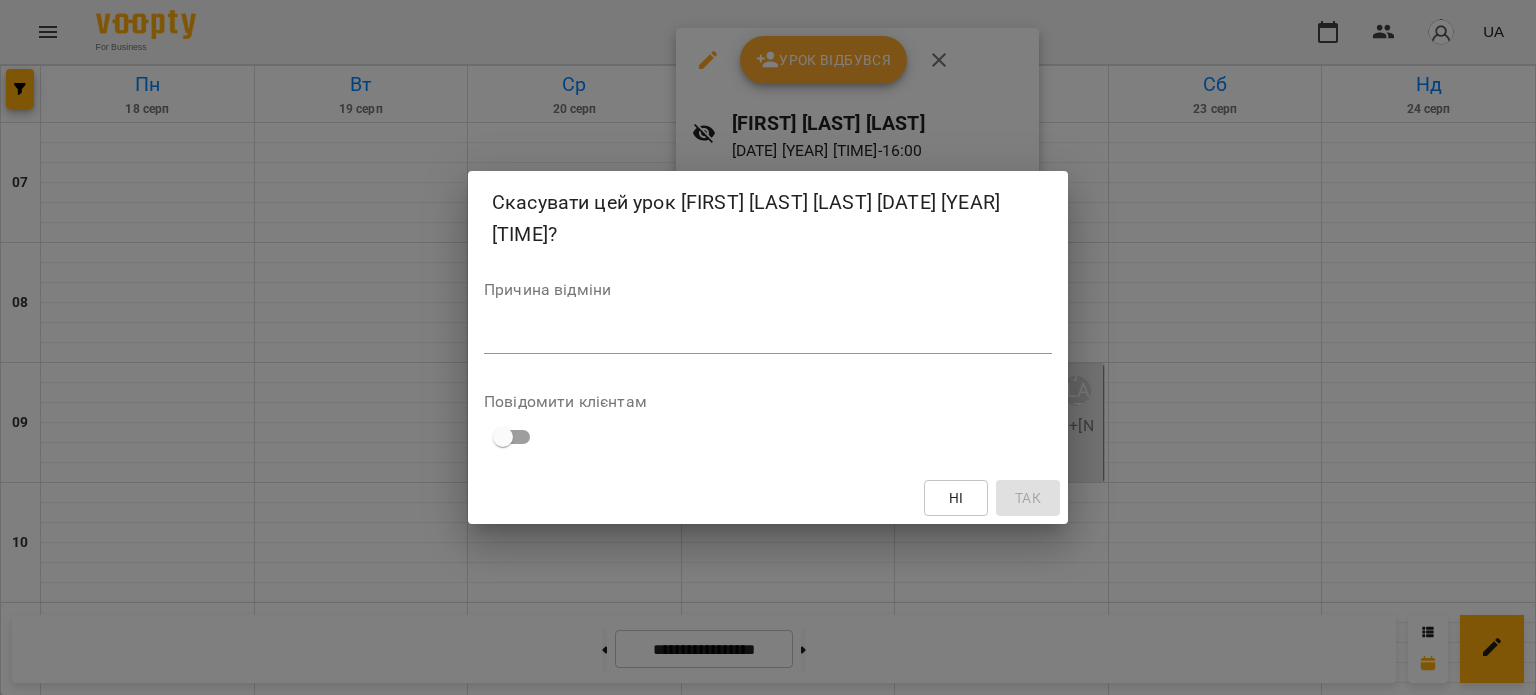 click at bounding box center (768, 337) 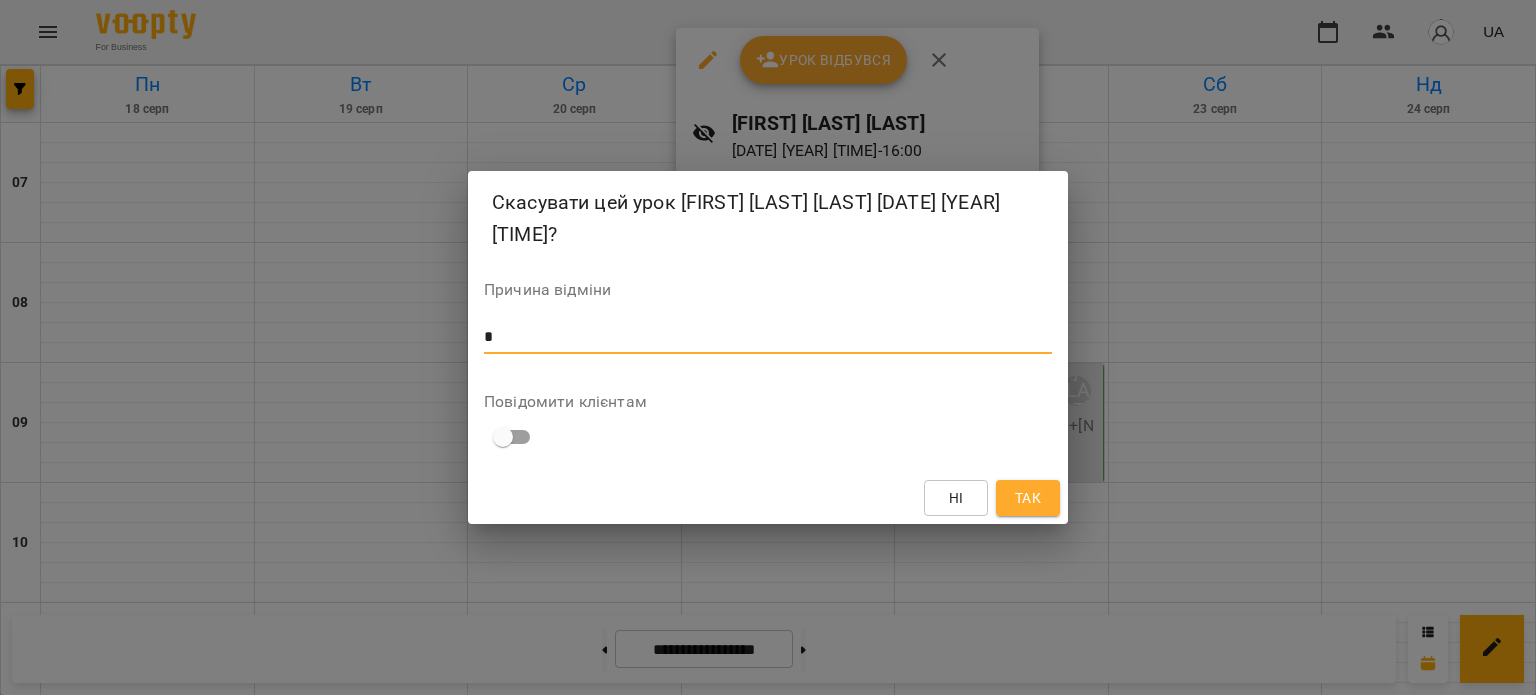 type on "*" 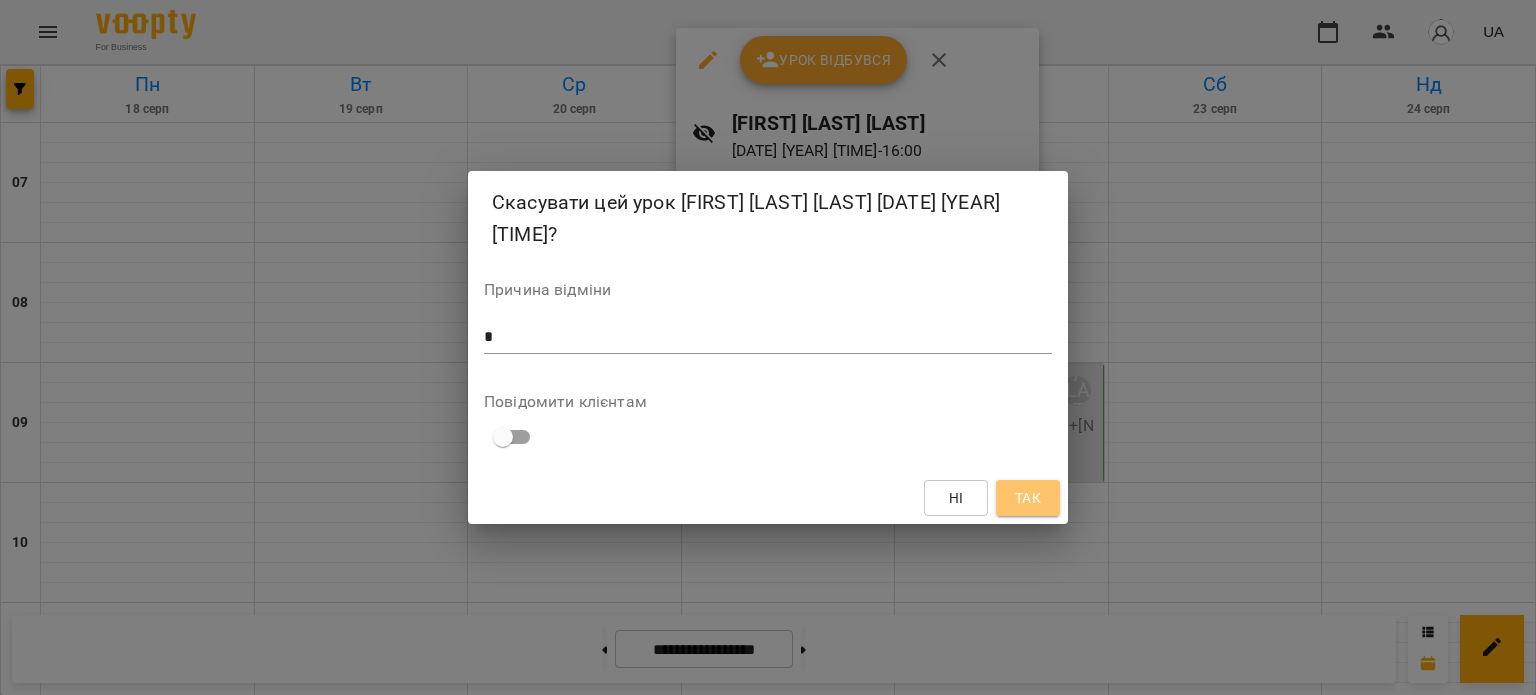 click on "Так" at bounding box center (1028, 498) 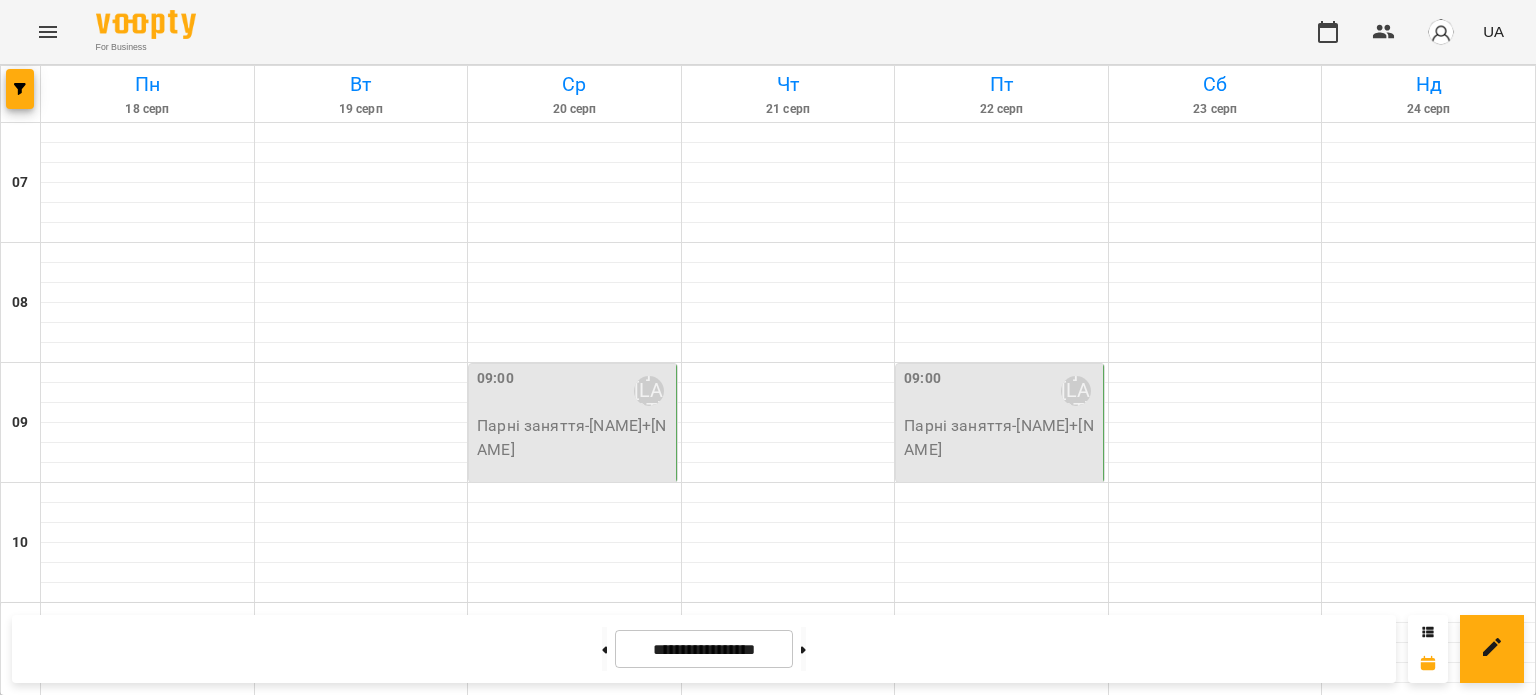 scroll, scrollTop: 600, scrollLeft: 0, axis: vertical 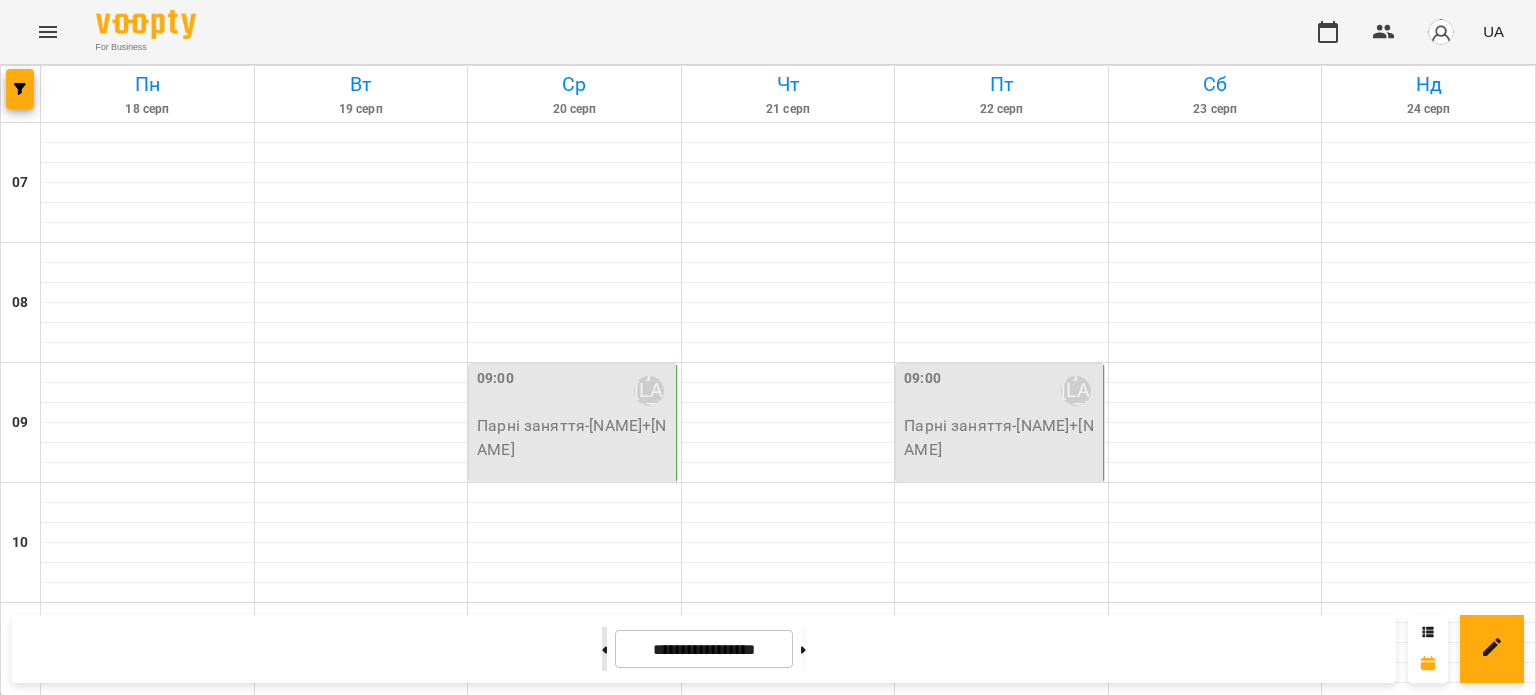 click at bounding box center (604, 649) 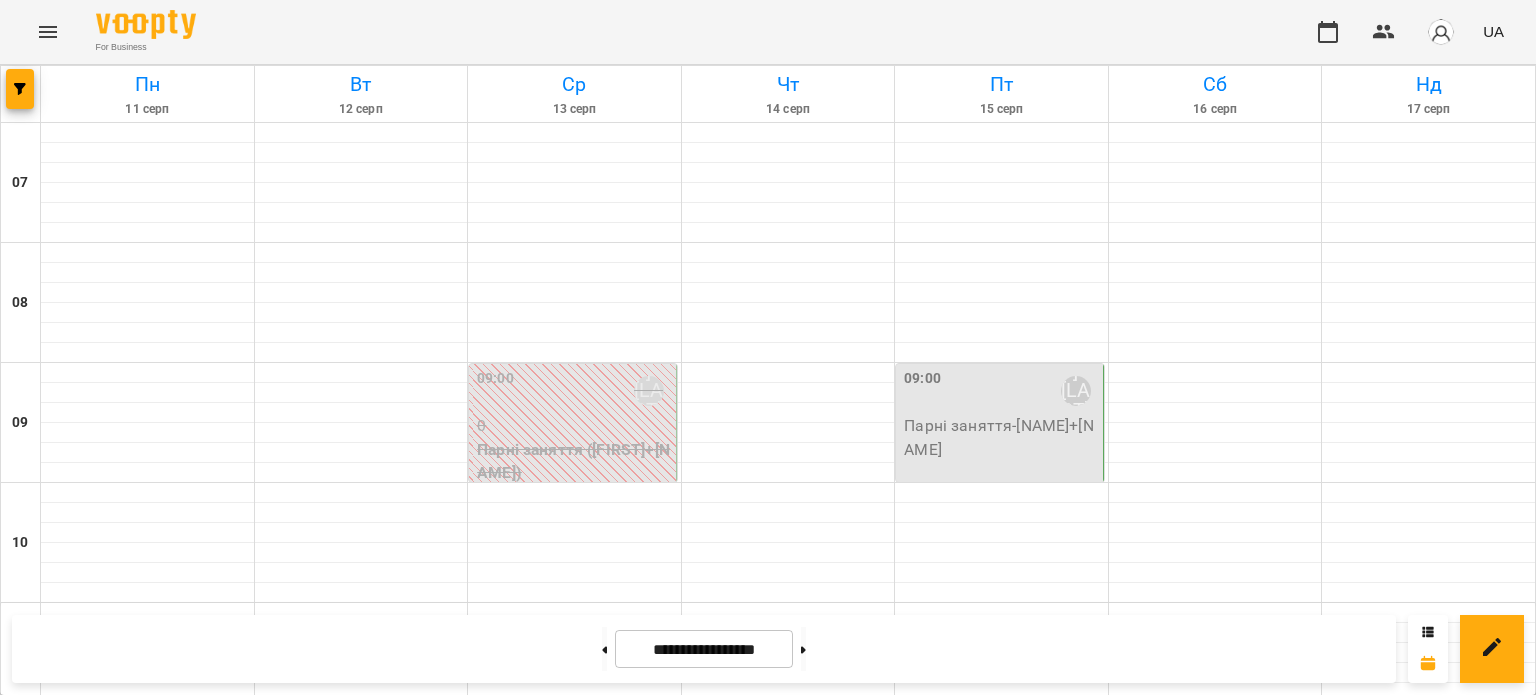 scroll, scrollTop: 800, scrollLeft: 0, axis: vertical 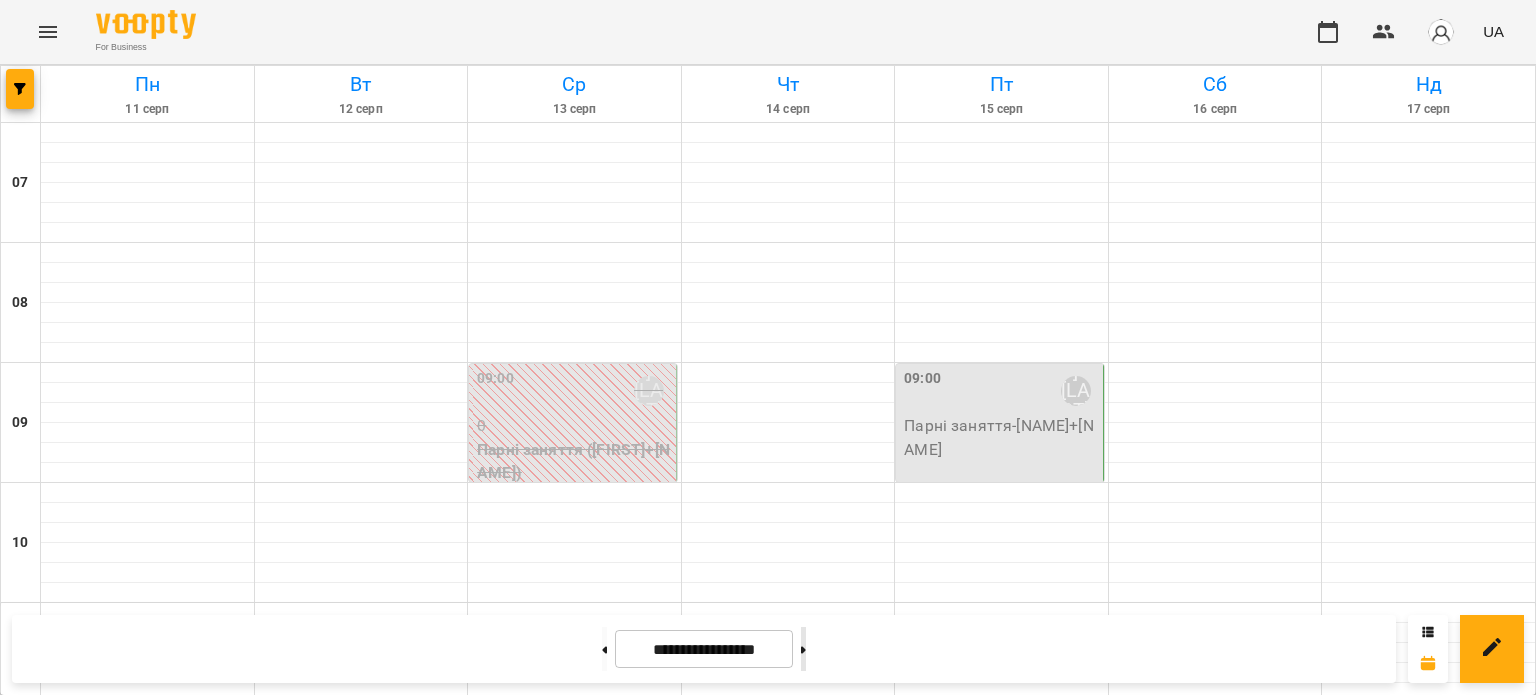 click at bounding box center [803, 649] 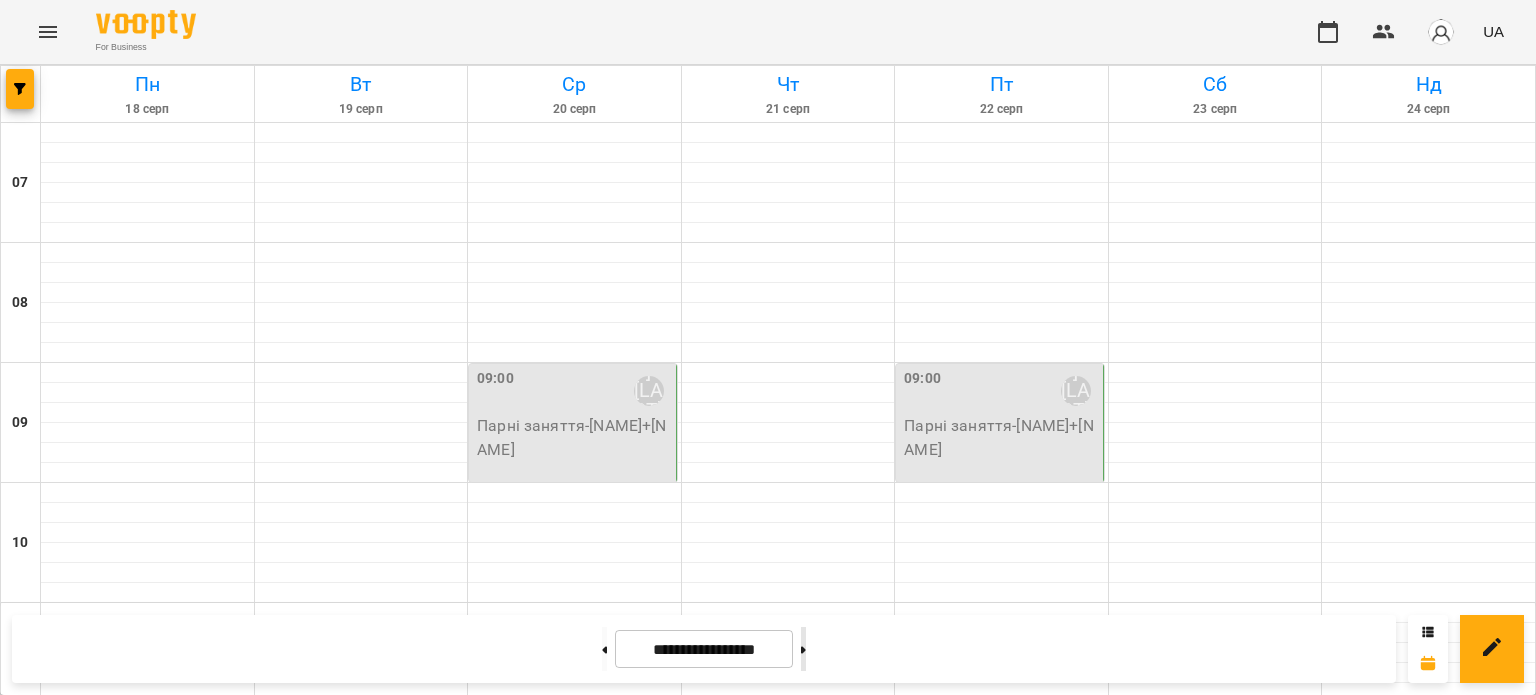 click at bounding box center (803, 649) 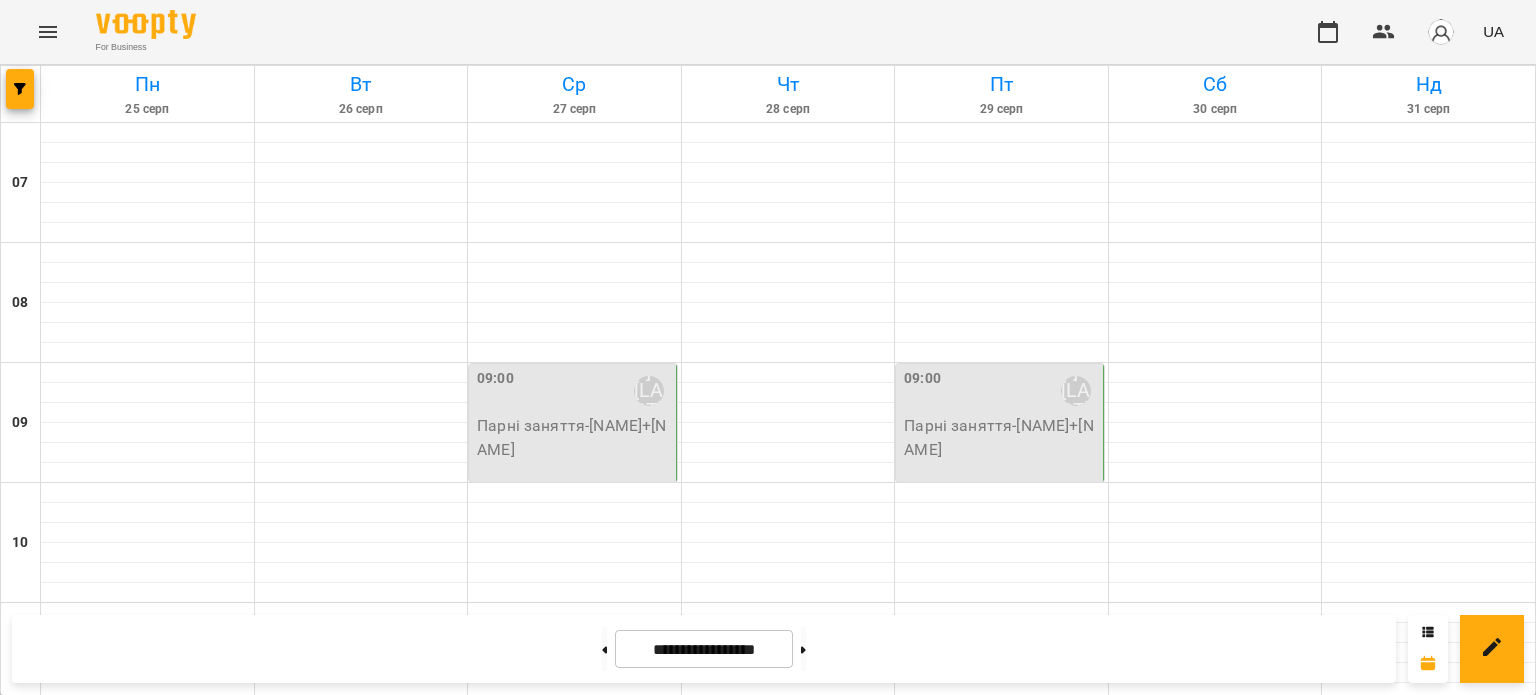 scroll, scrollTop: 900, scrollLeft: 0, axis: vertical 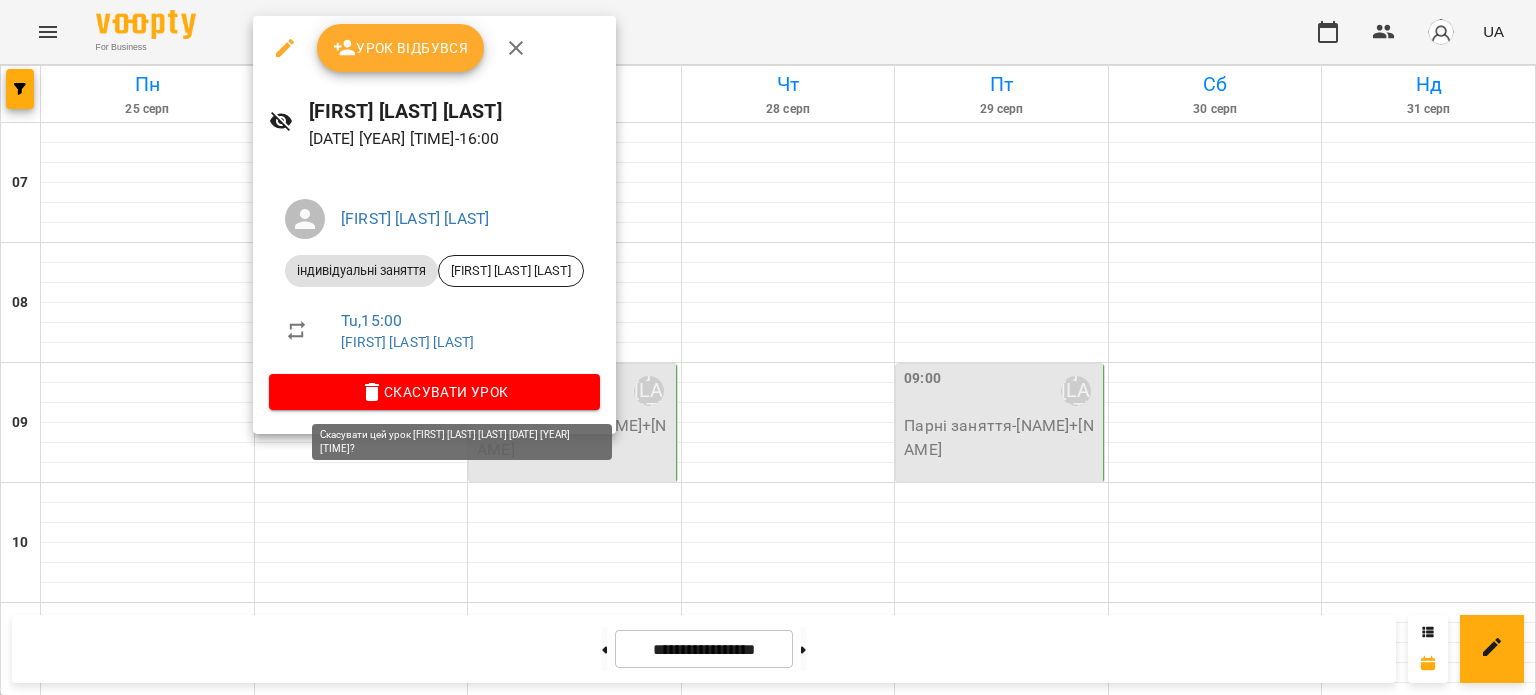 click on "Скасувати Урок" at bounding box center [434, 392] 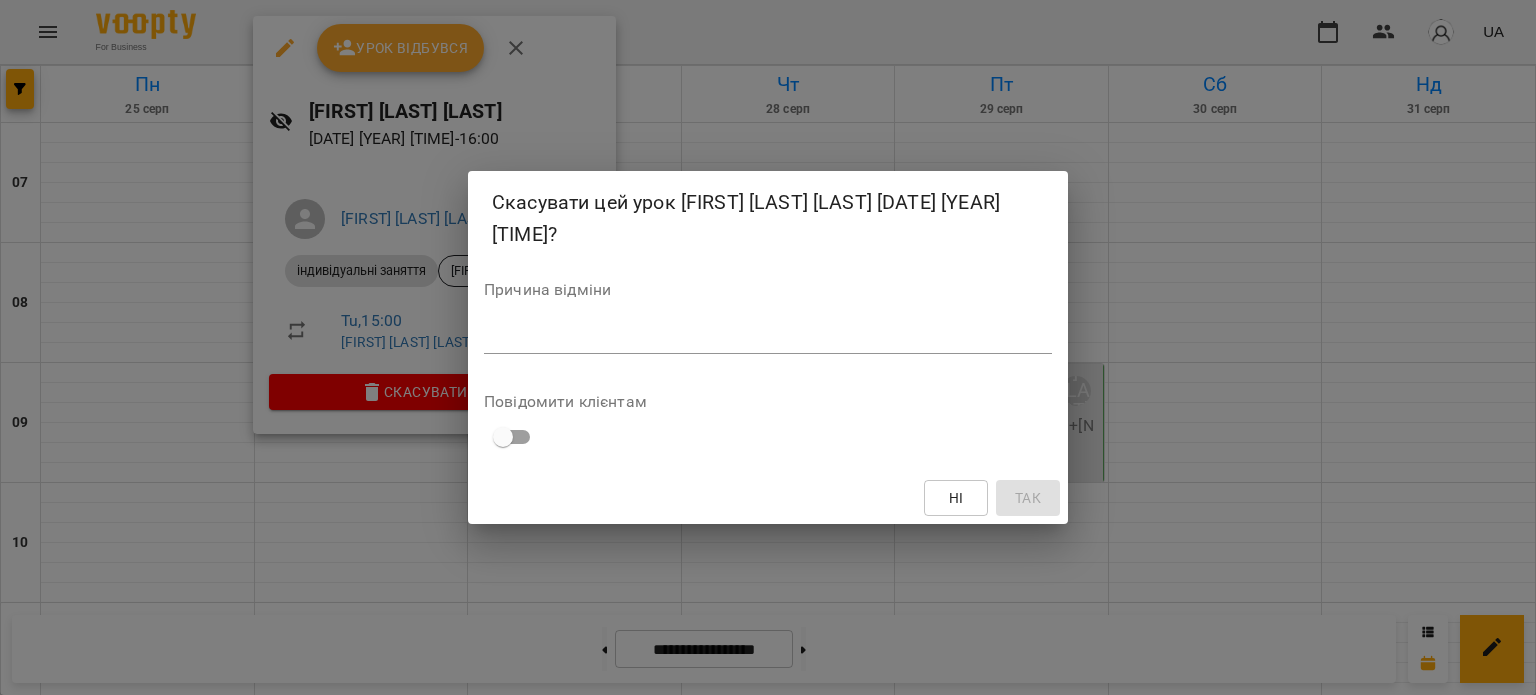 click on "*" at bounding box center (768, 338) 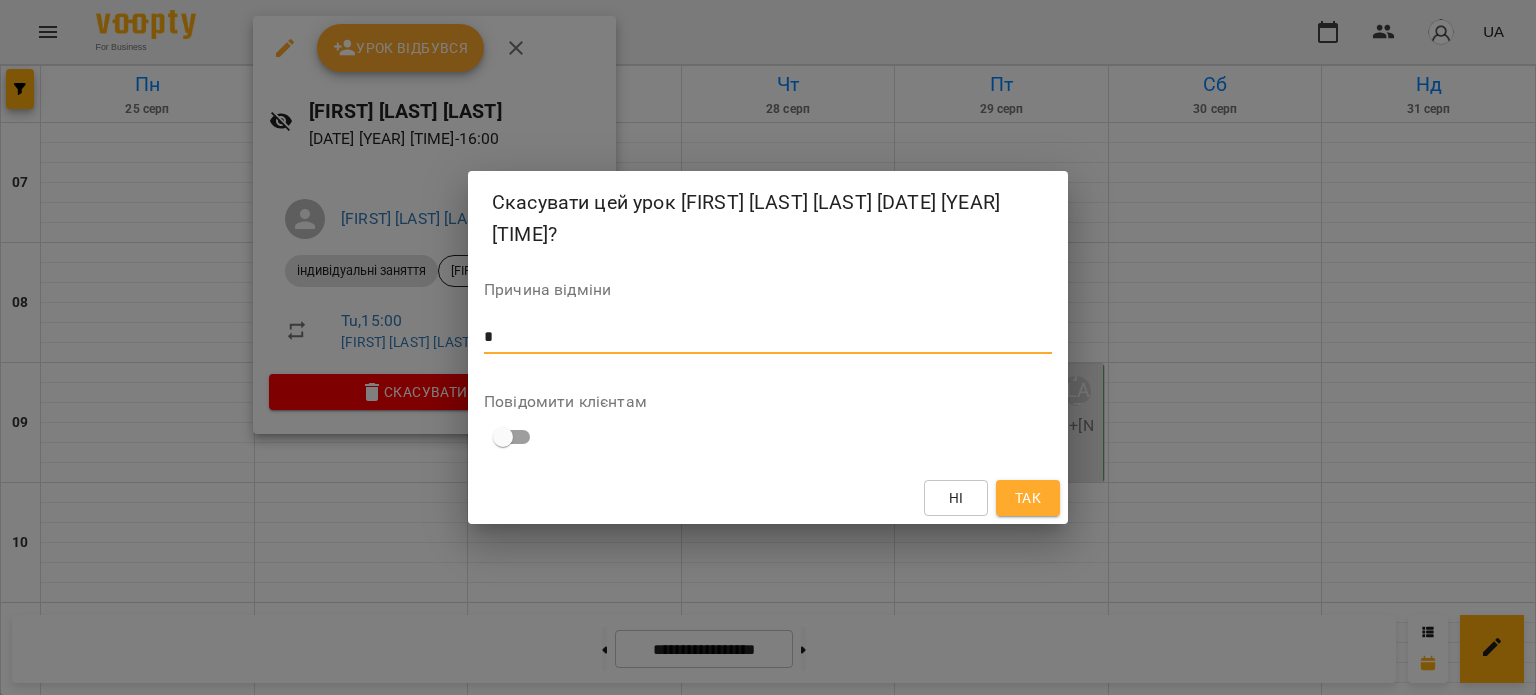 type on "*" 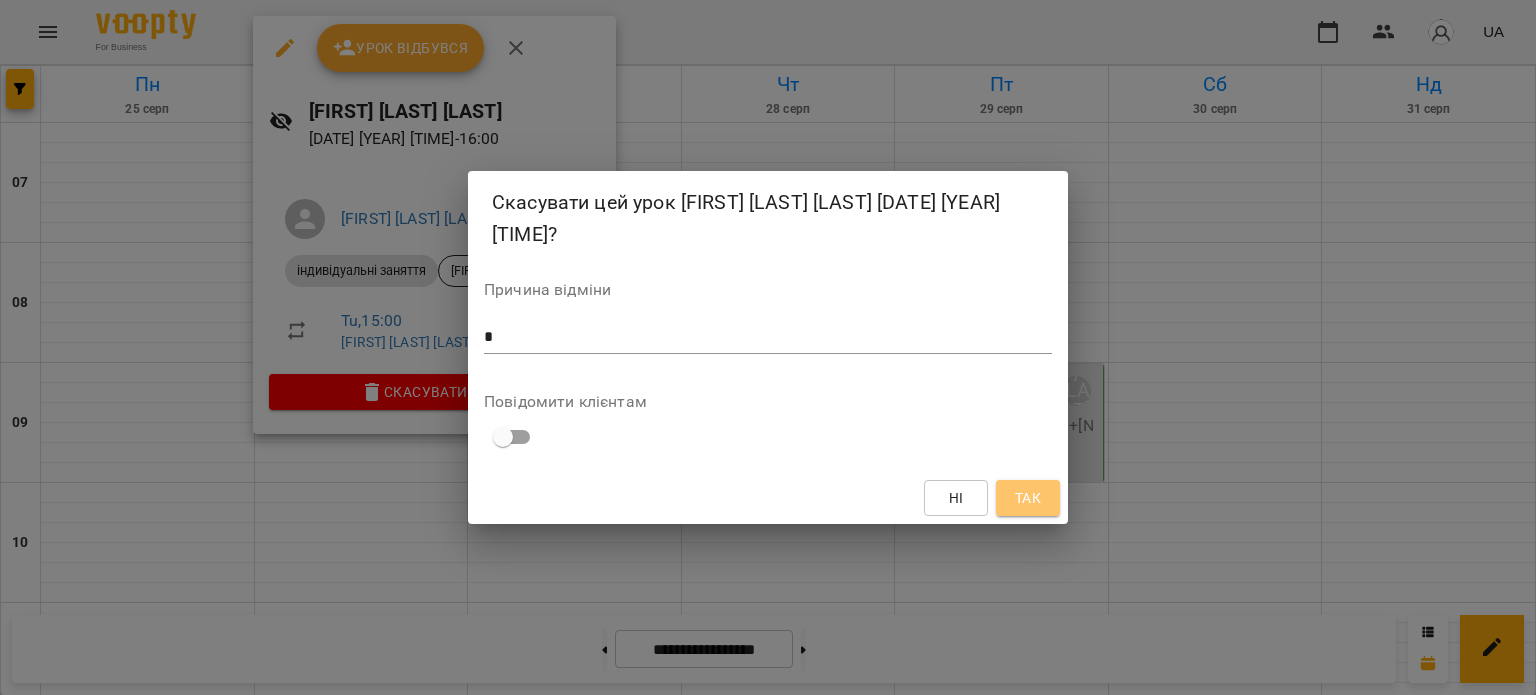 click on "Так" at bounding box center [1028, 498] 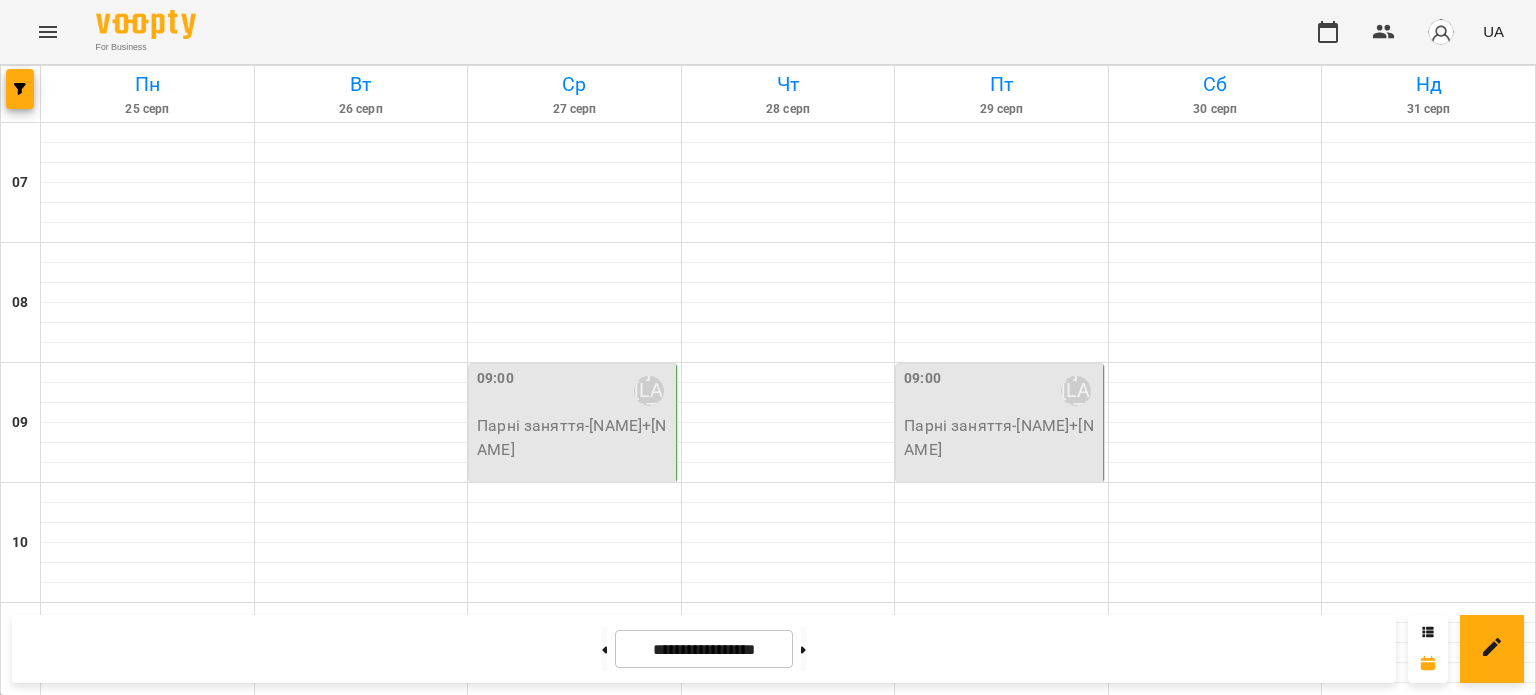 scroll, scrollTop: 1300, scrollLeft: 0, axis: vertical 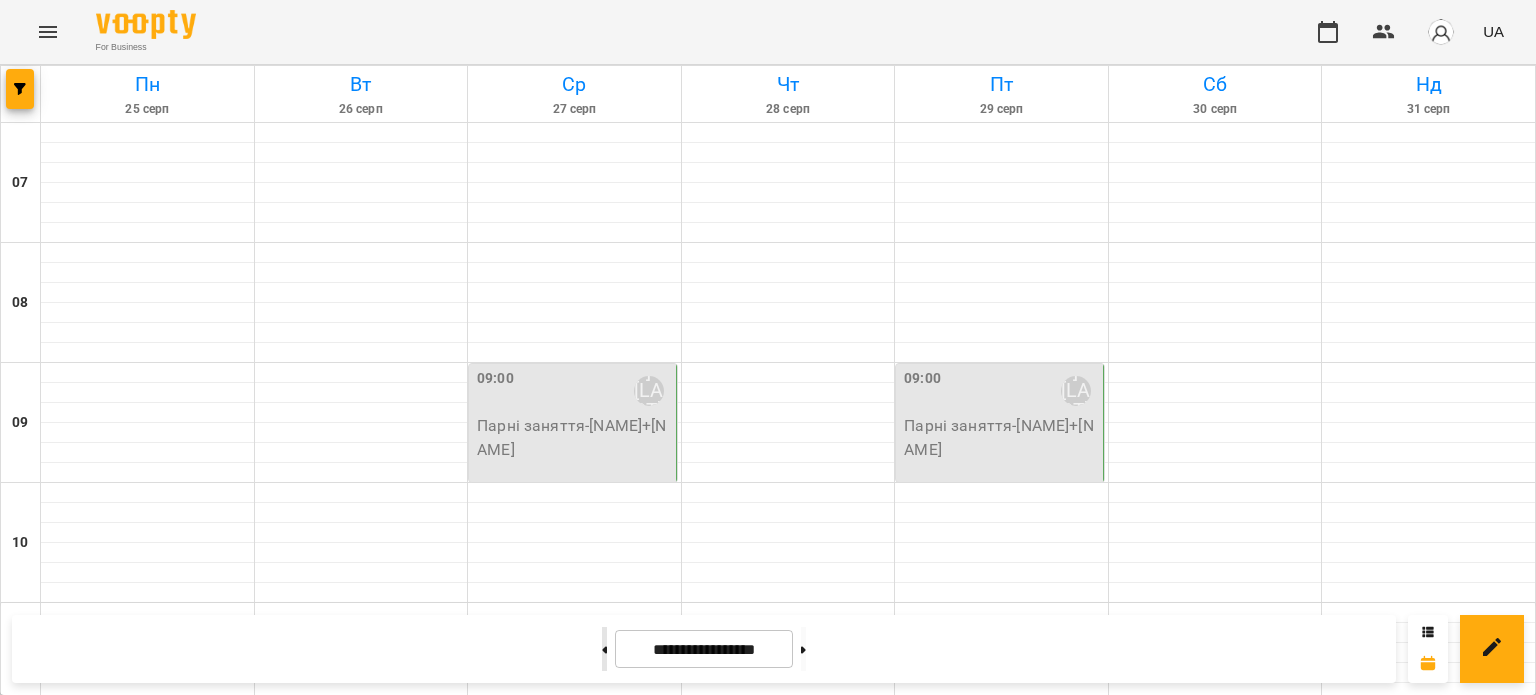 click at bounding box center (604, 649) 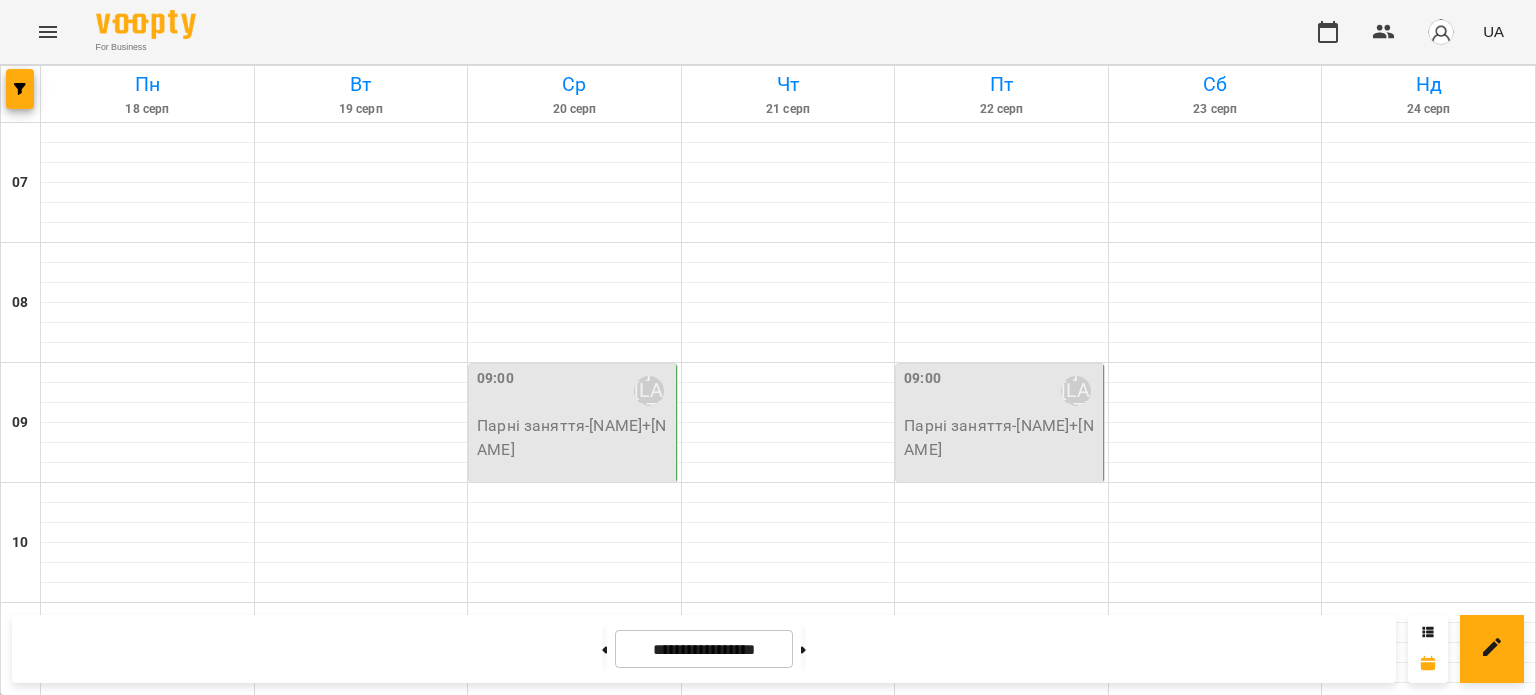 scroll, scrollTop: 400, scrollLeft: 0, axis: vertical 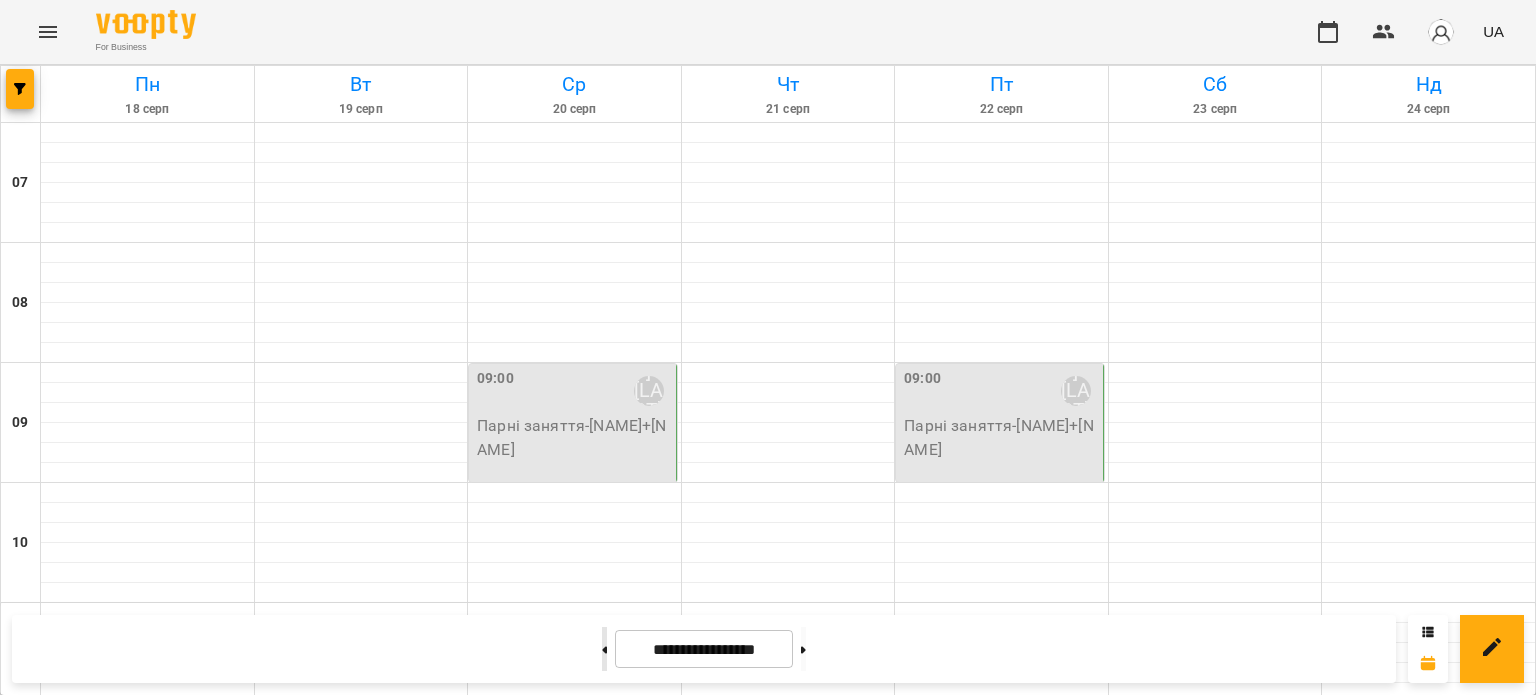 click at bounding box center [604, 649] 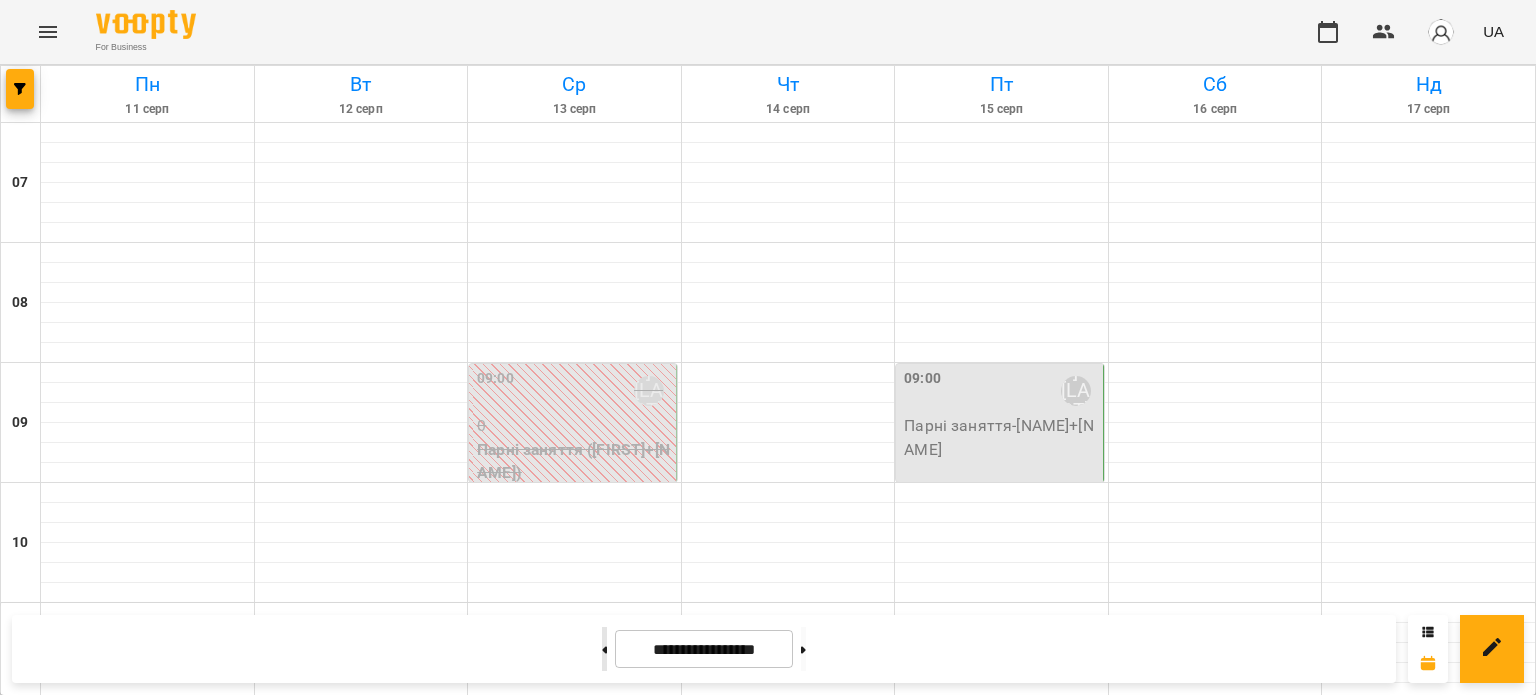 click at bounding box center [604, 649] 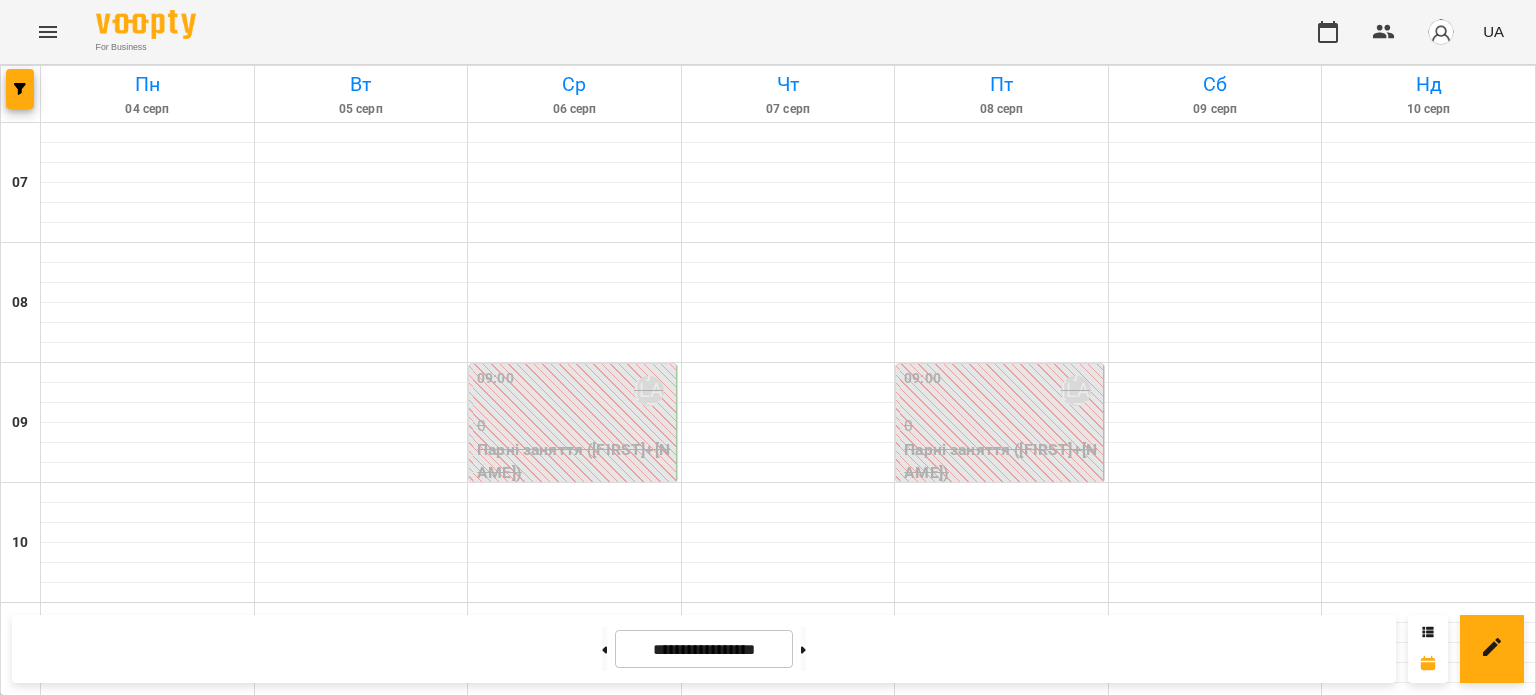 scroll, scrollTop: 1000, scrollLeft: 0, axis: vertical 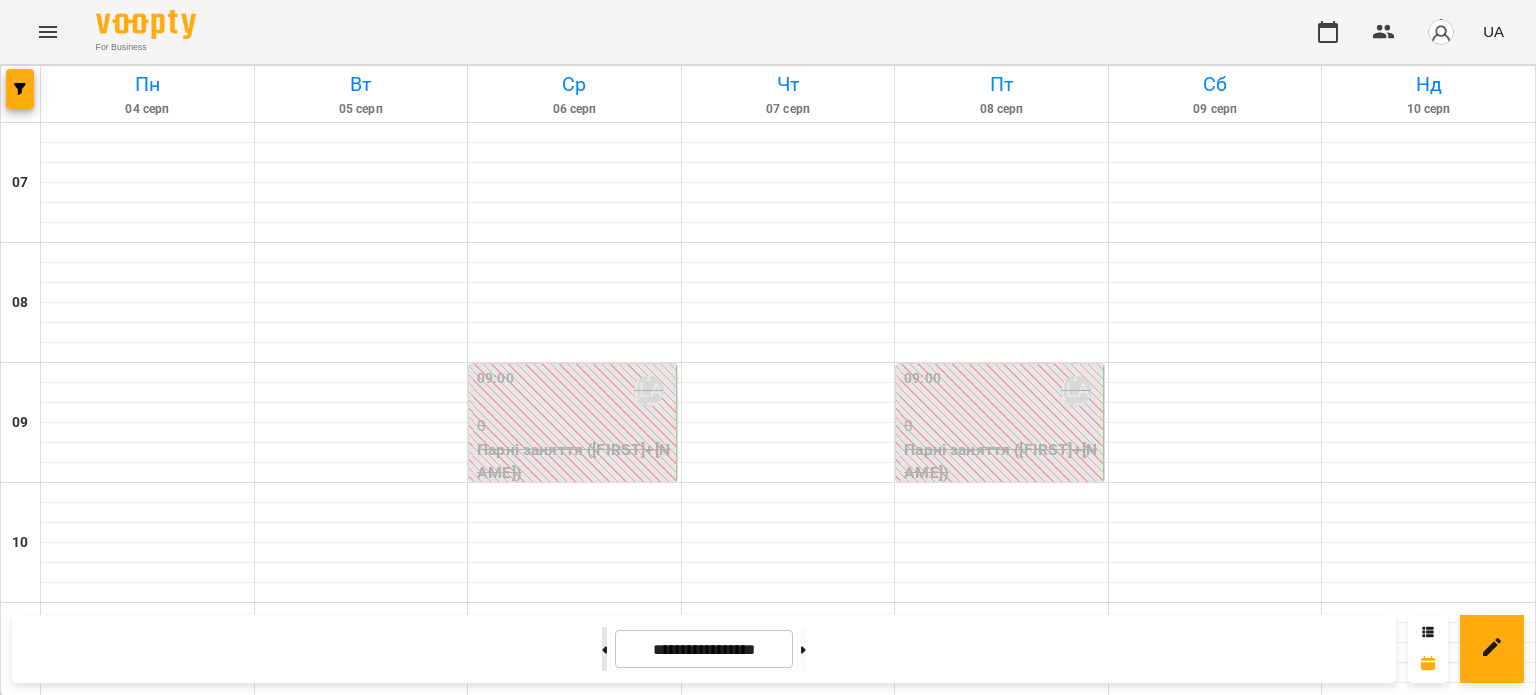 click at bounding box center (604, 649) 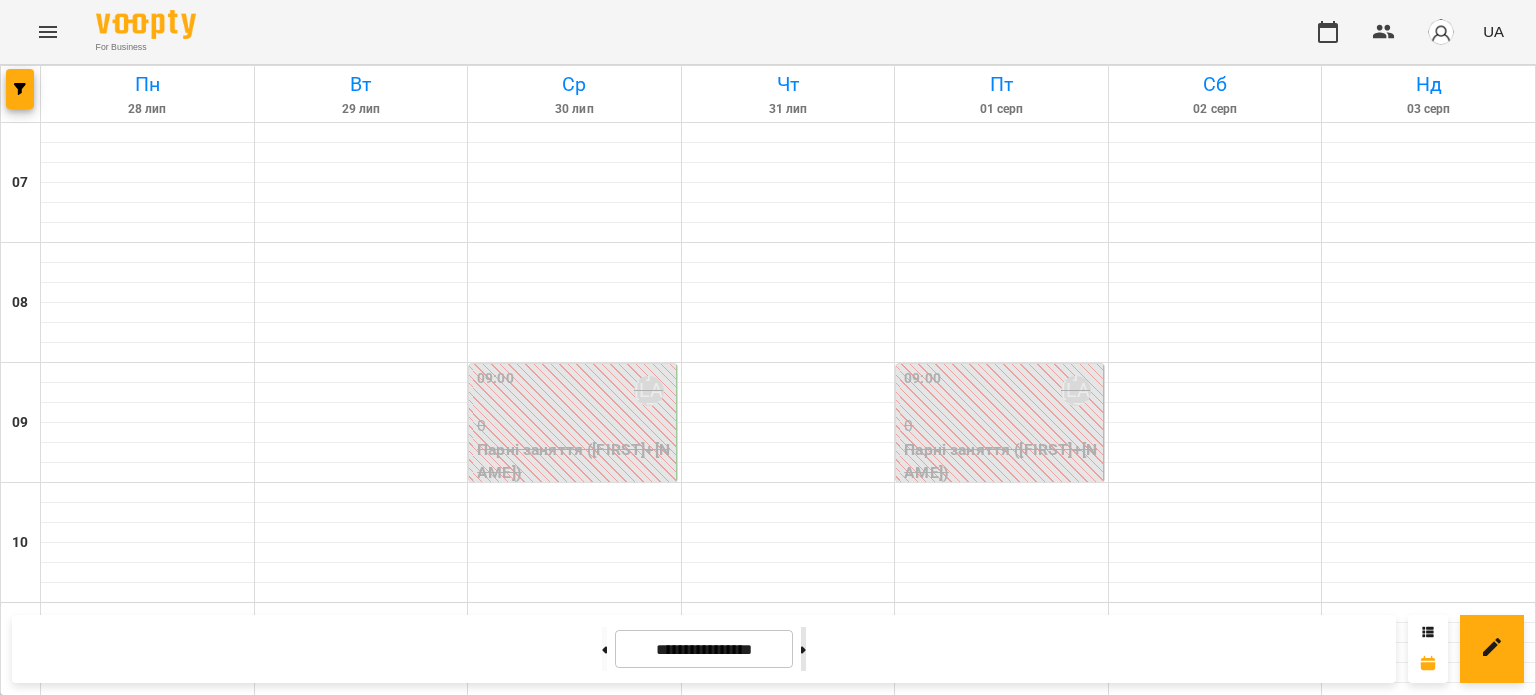 click at bounding box center [803, 649] 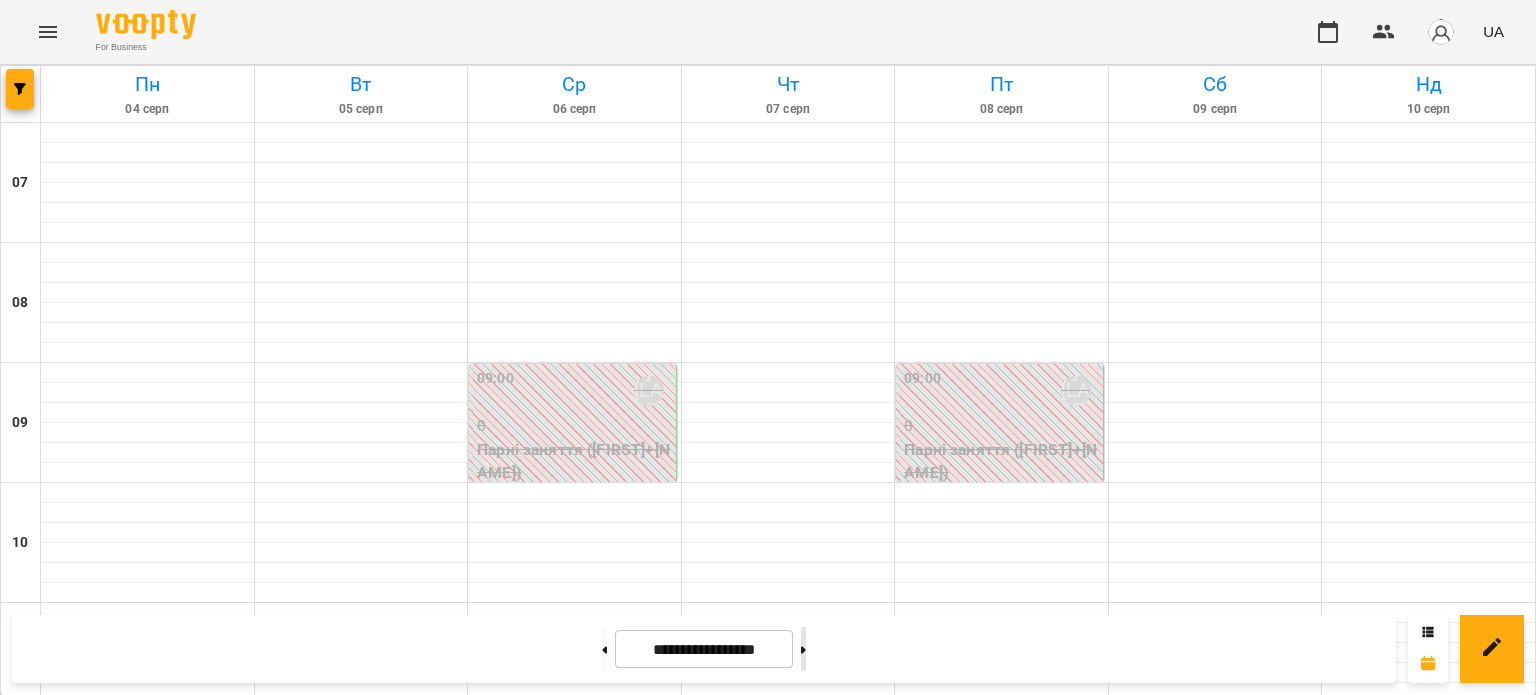 click at bounding box center [803, 649] 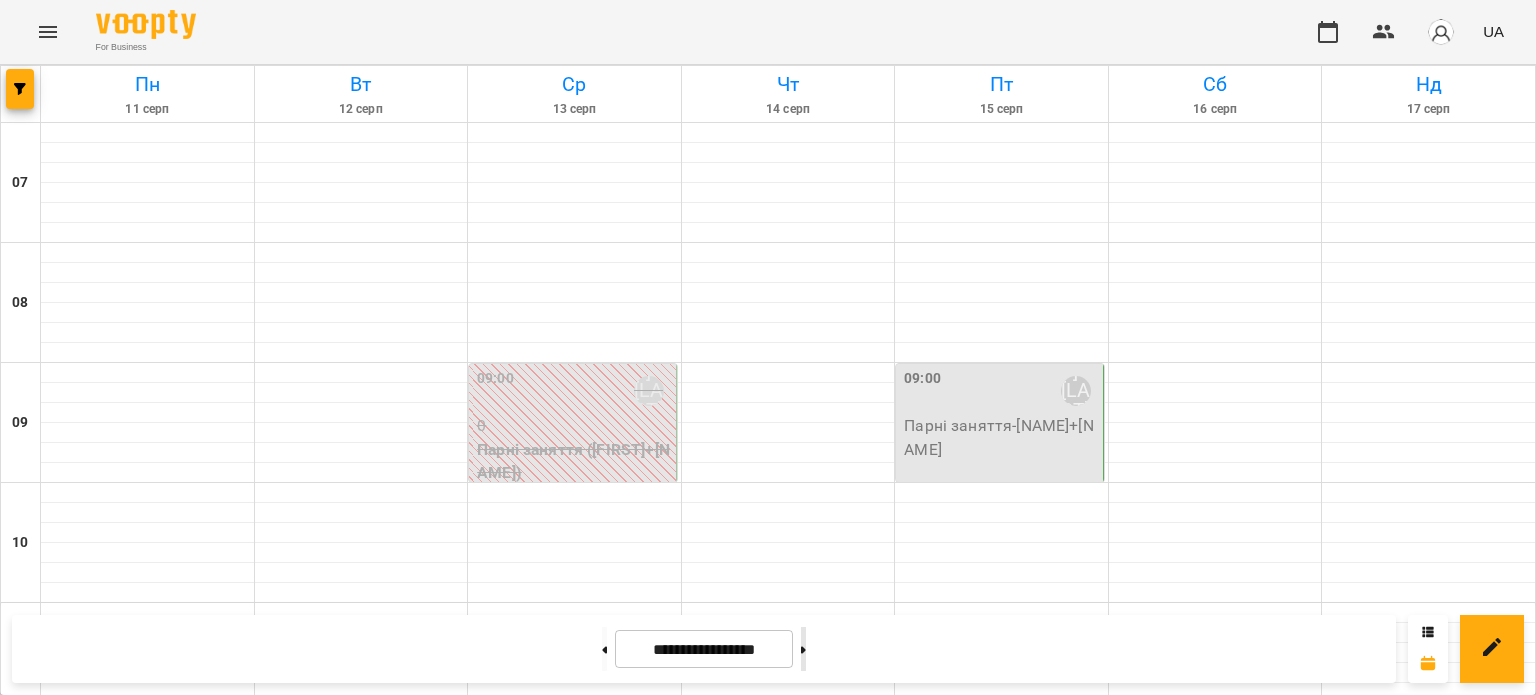 click at bounding box center (803, 649) 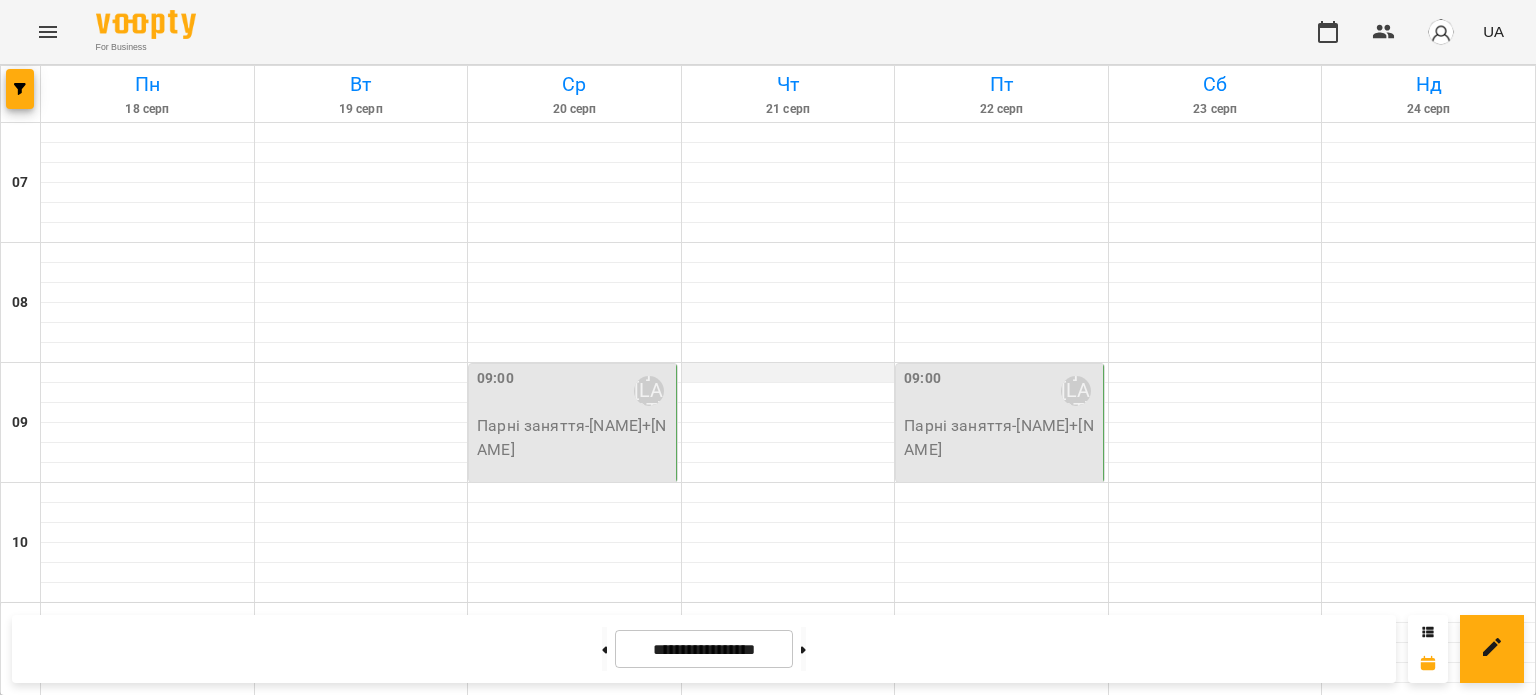 scroll, scrollTop: 0, scrollLeft: 0, axis: both 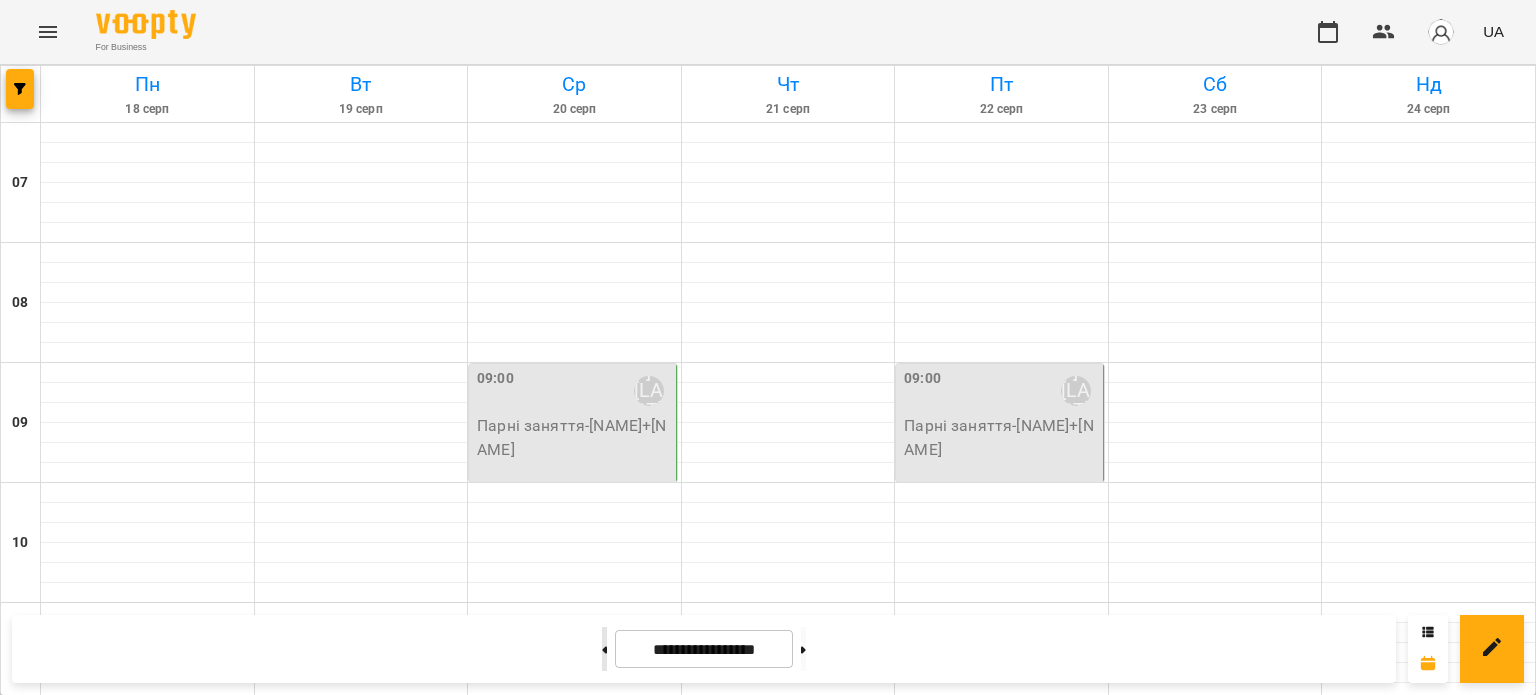 click 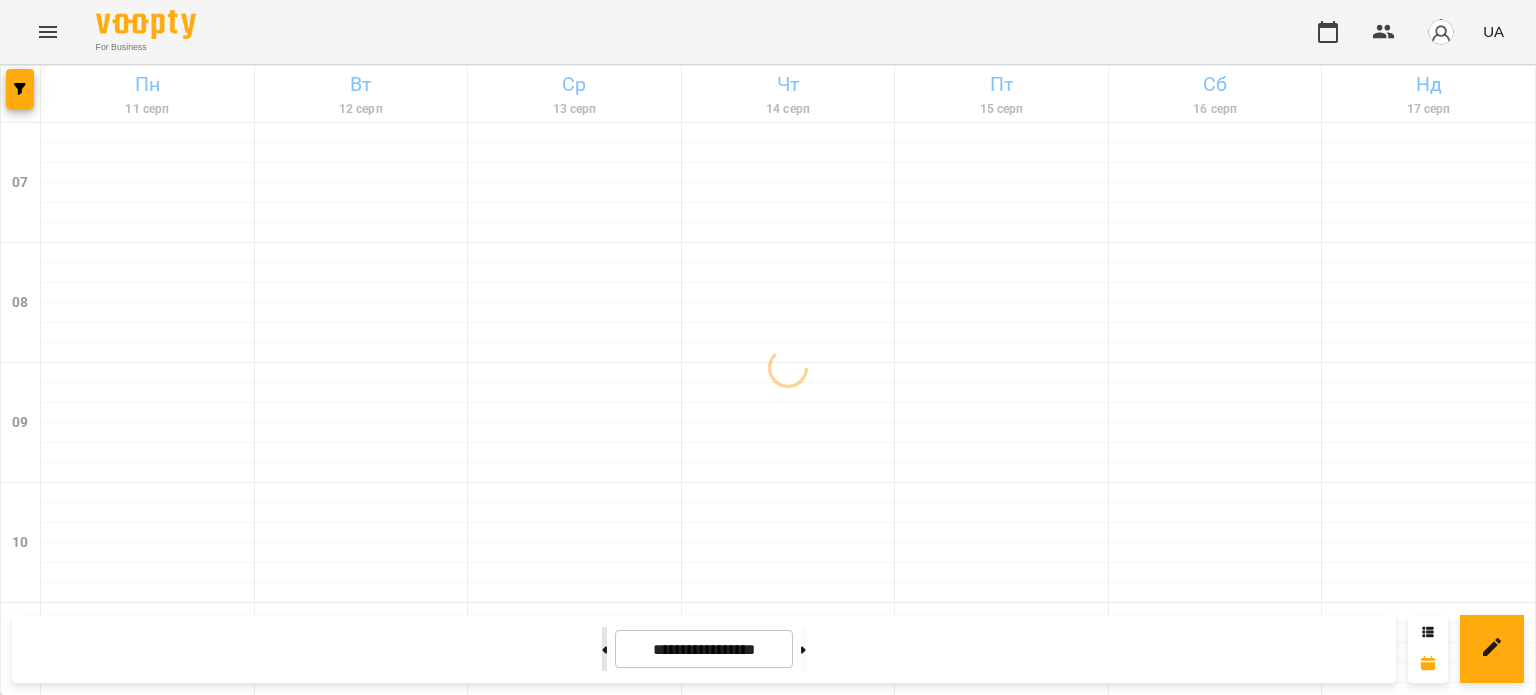 click 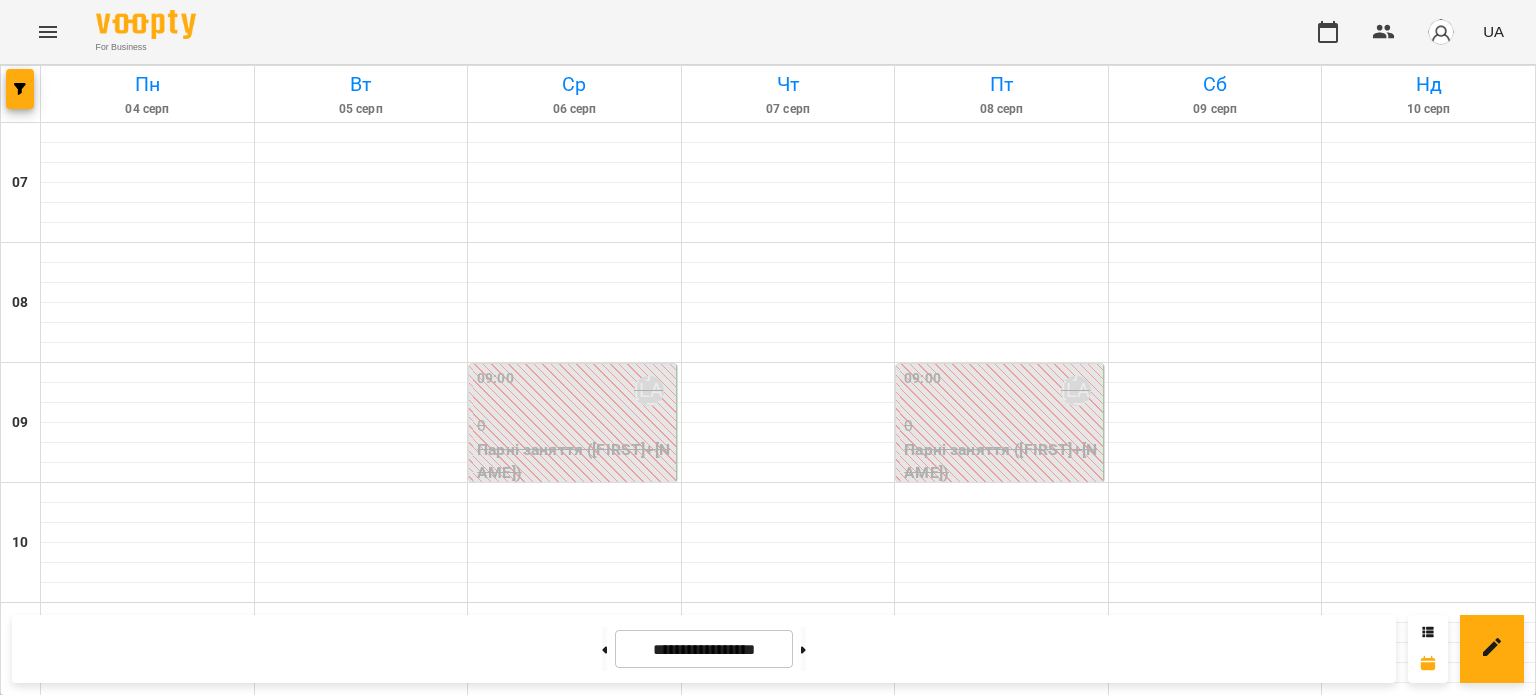 scroll, scrollTop: 1000, scrollLeft: 0, axis: vertical 